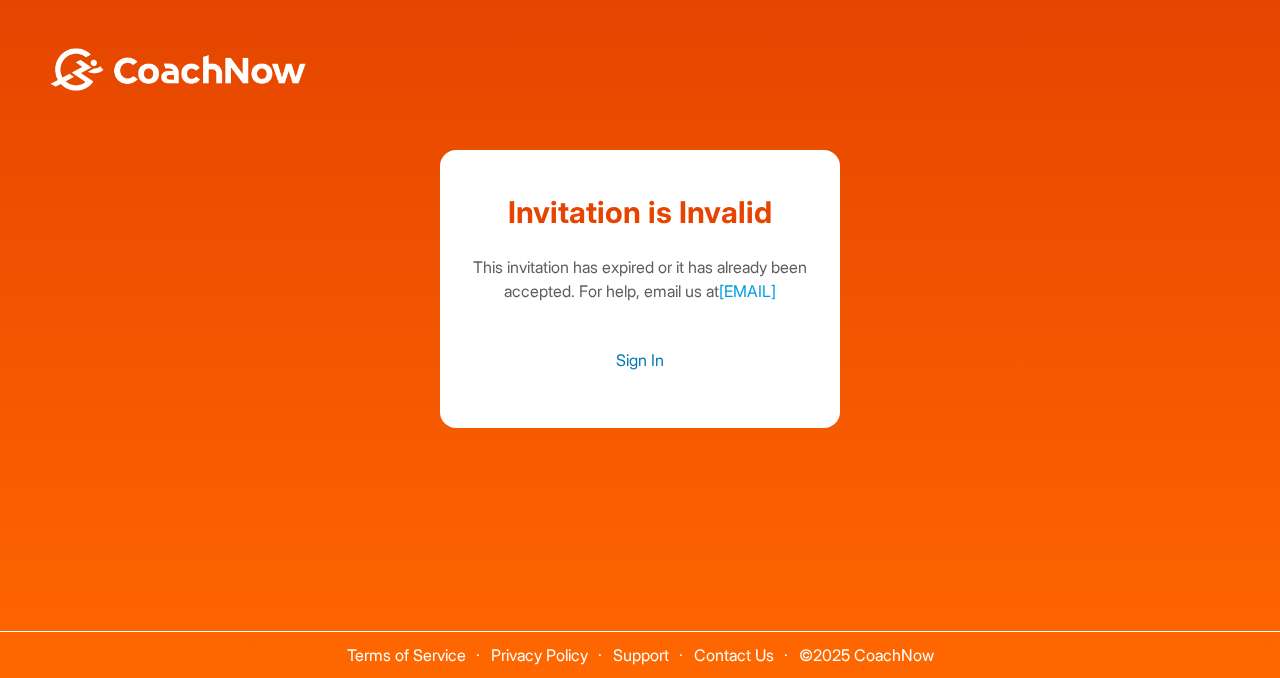 scroll, scrollTop: 0, scrollLeft: 0, axis: both 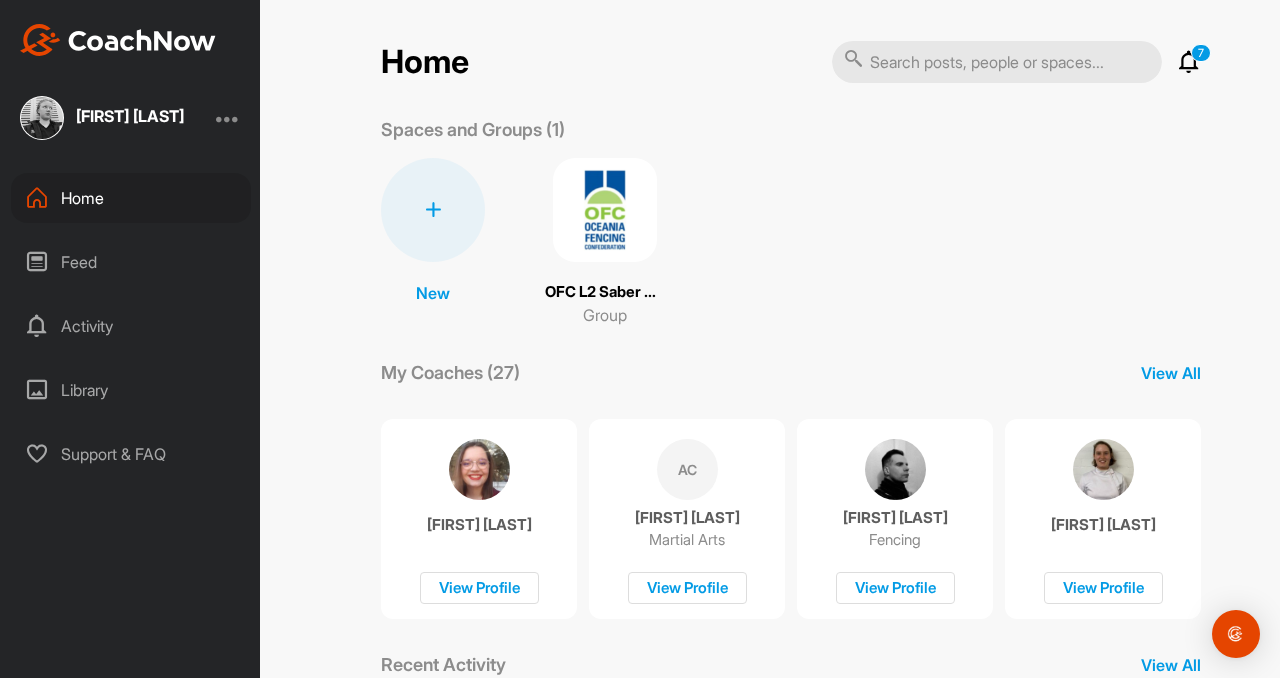 click on "OFC L2 Saber Seminar  Group" at bounding box center [605, 242] 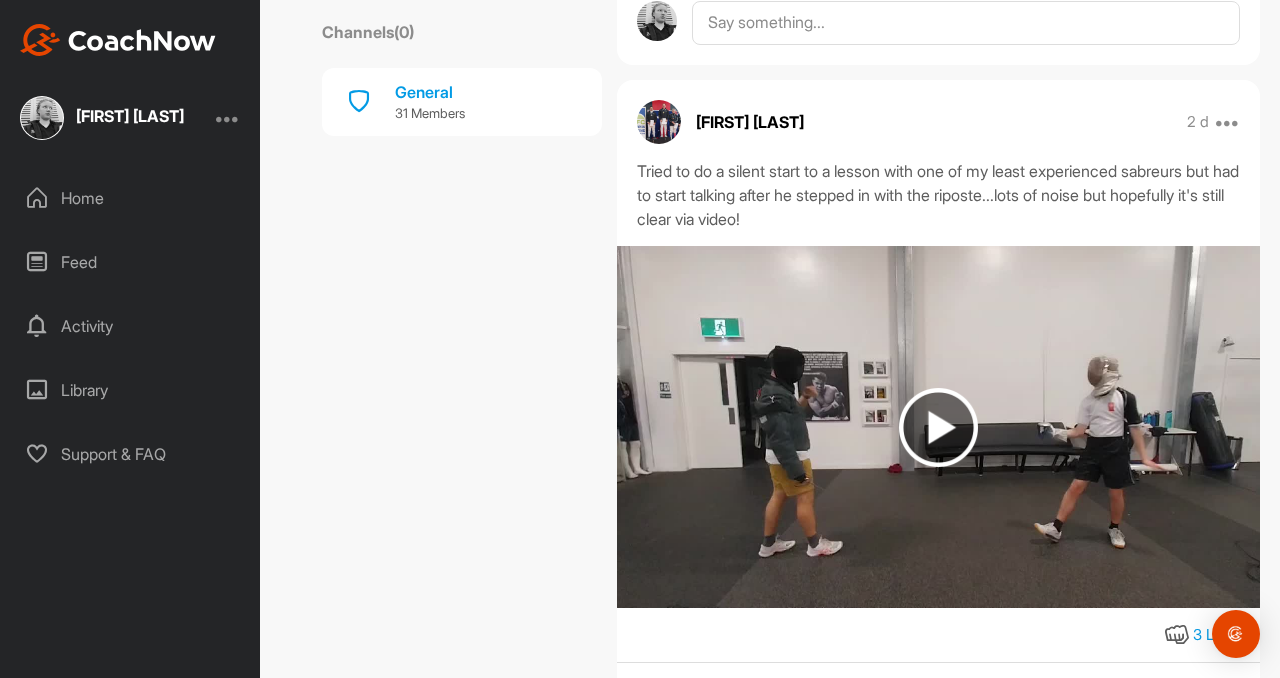 scroll, scrollTop: 5778, scrollLeft: 0, axis: vertical 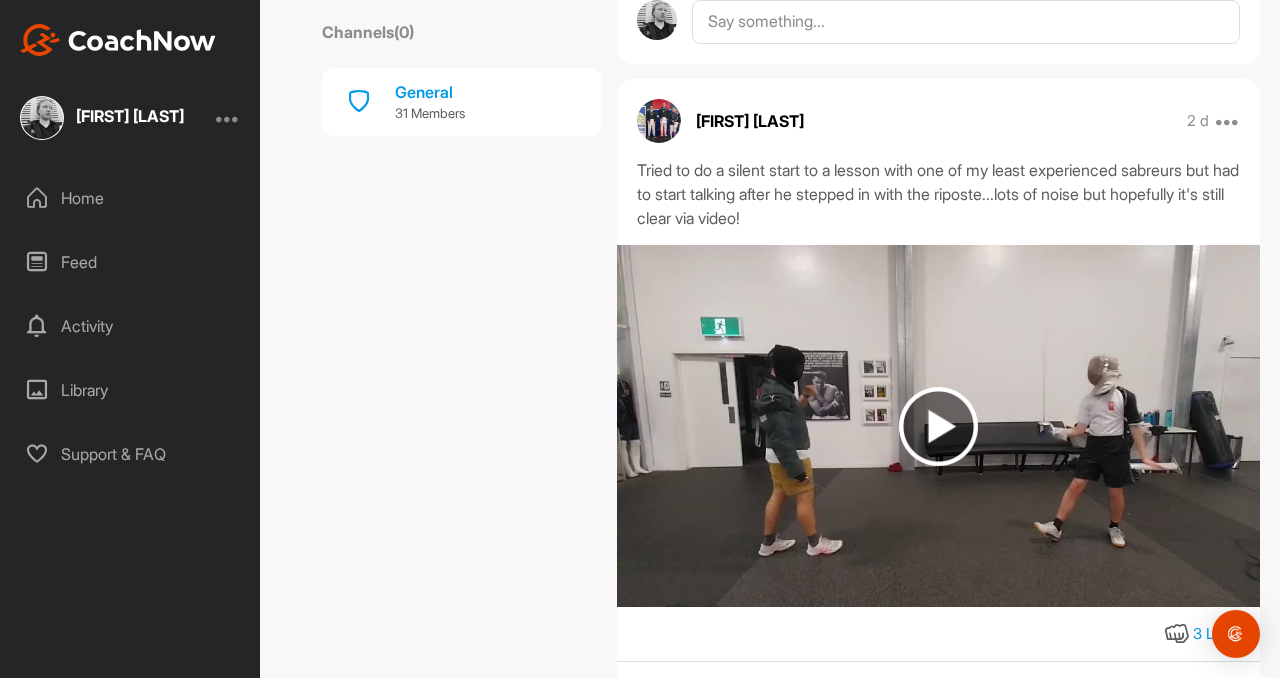 click on "Library" at bounding box center [131, 390] 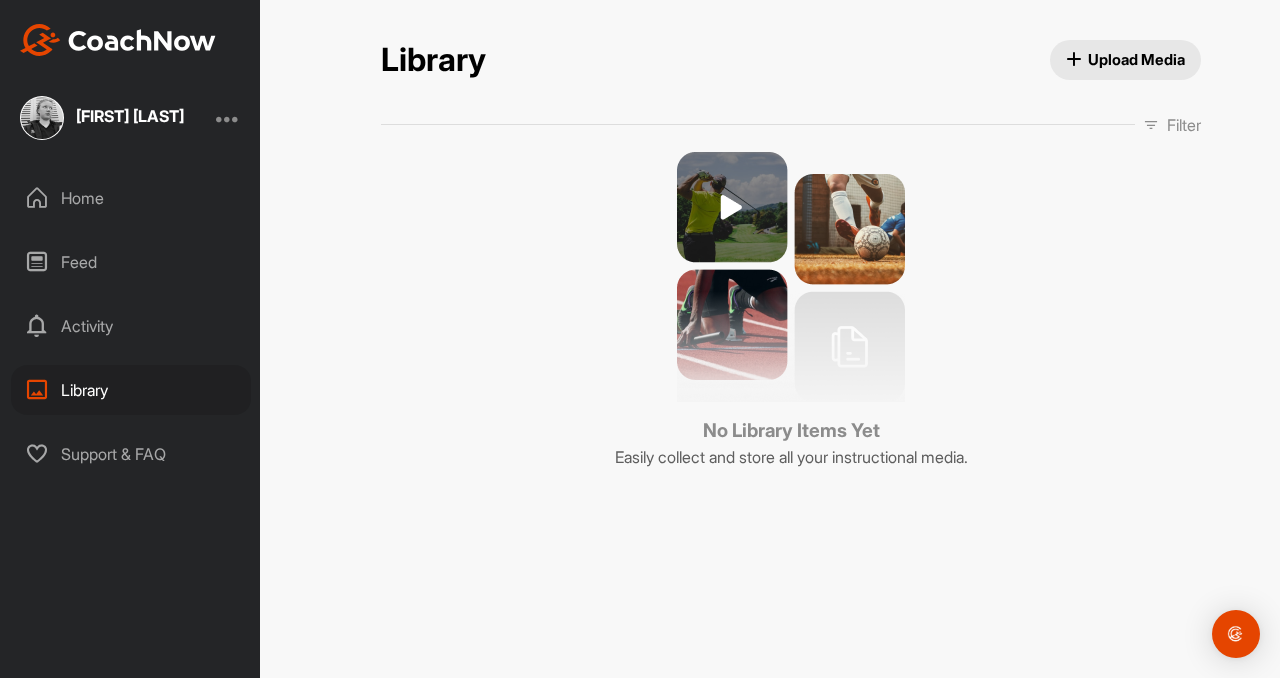 click at bounding box center [791, 277] 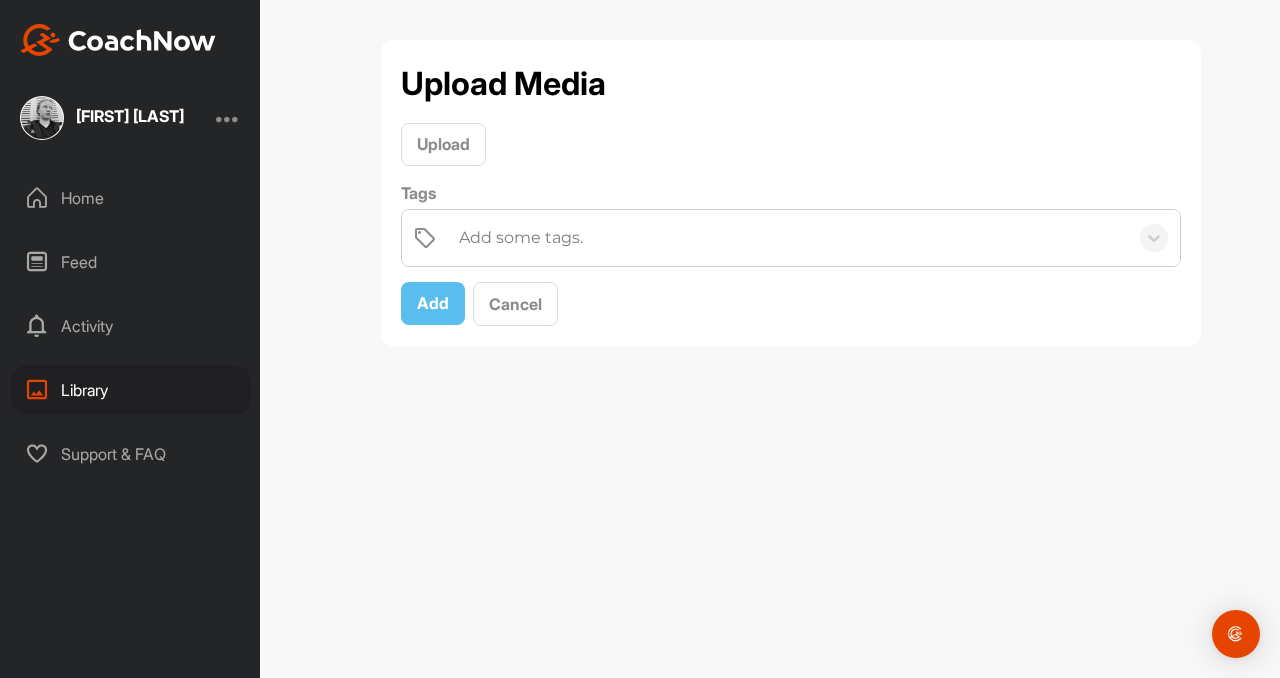 click on "Home" at bounding box center (131, 198) 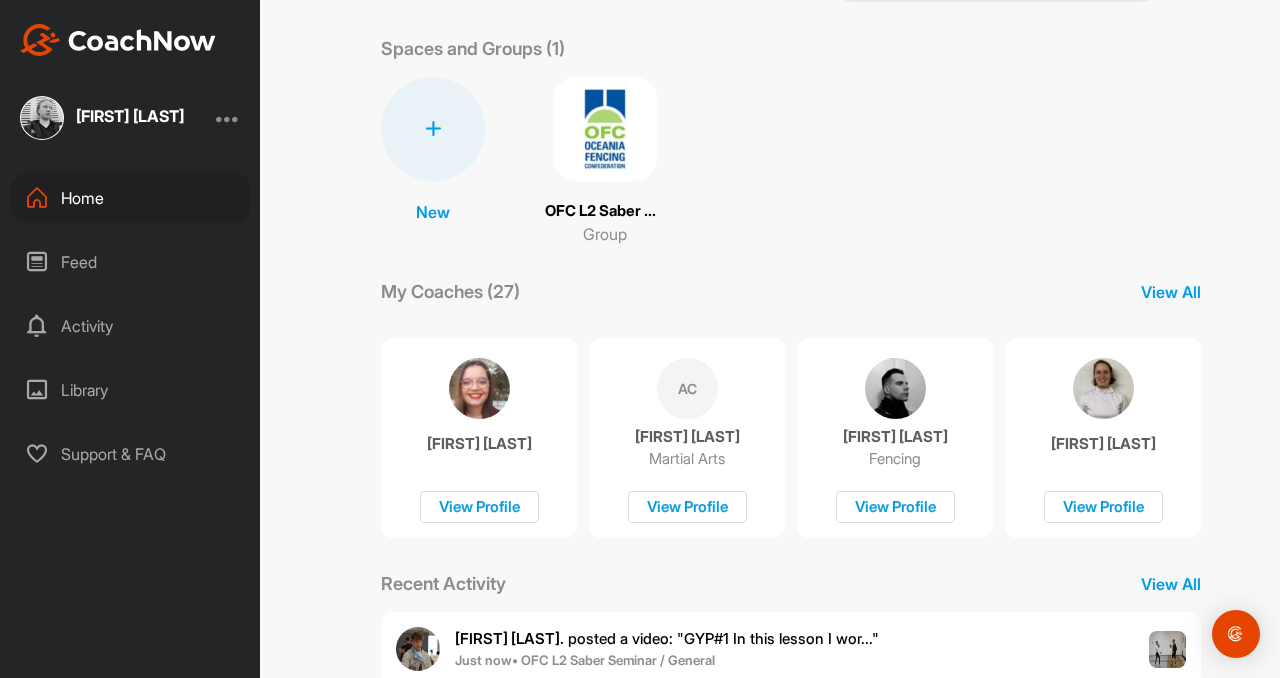 scroll, scrollTop: 0, scrollLeft: 0, axis: both 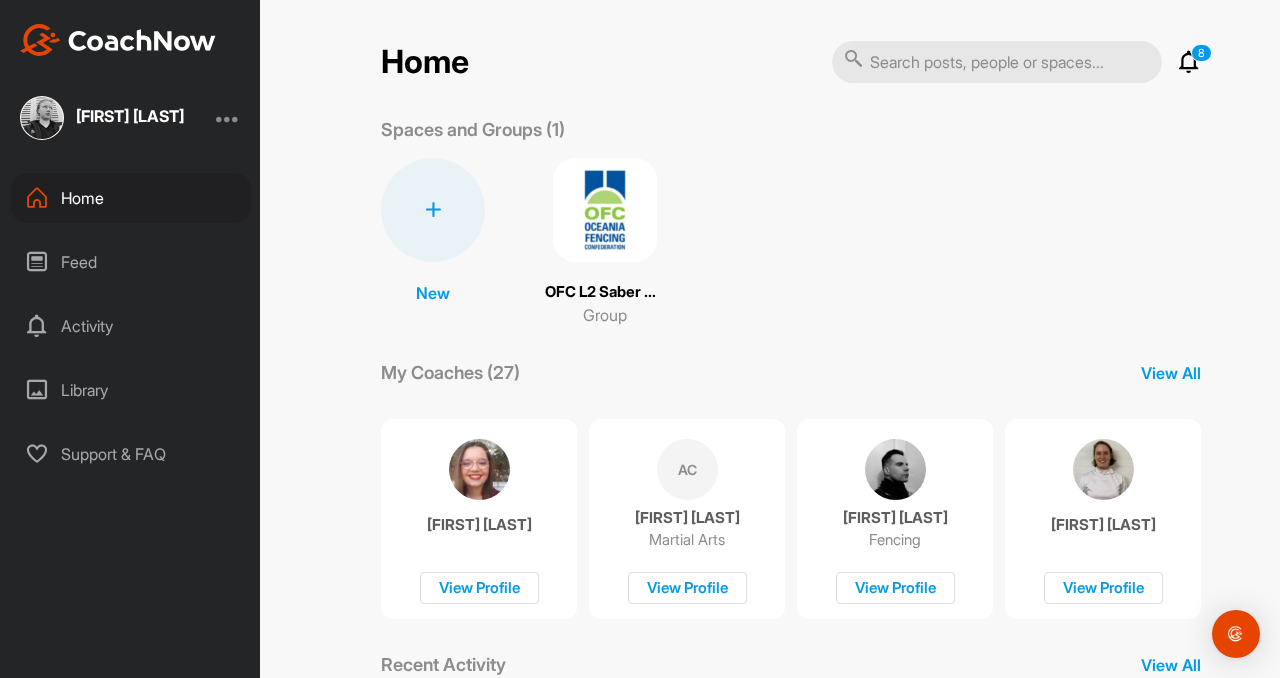 click at bounding box center (605, 210) 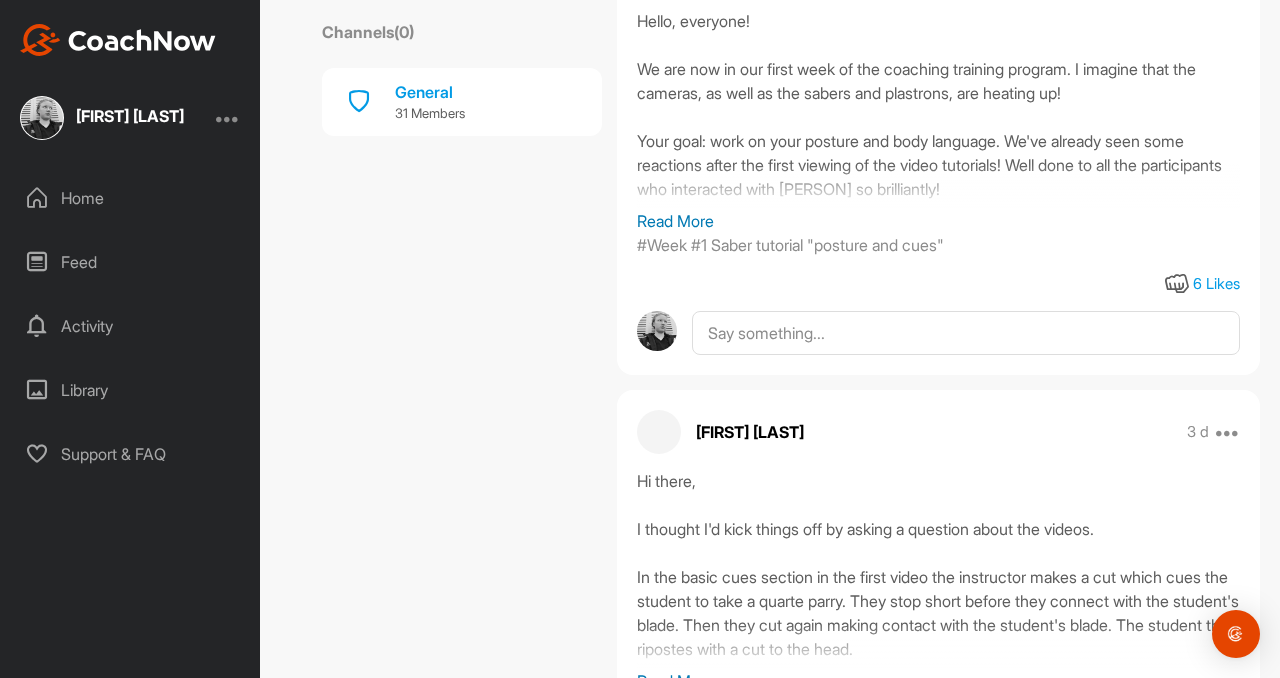 scroll, scrollTop: 8546, scrollLeft: 0, axis: vertical 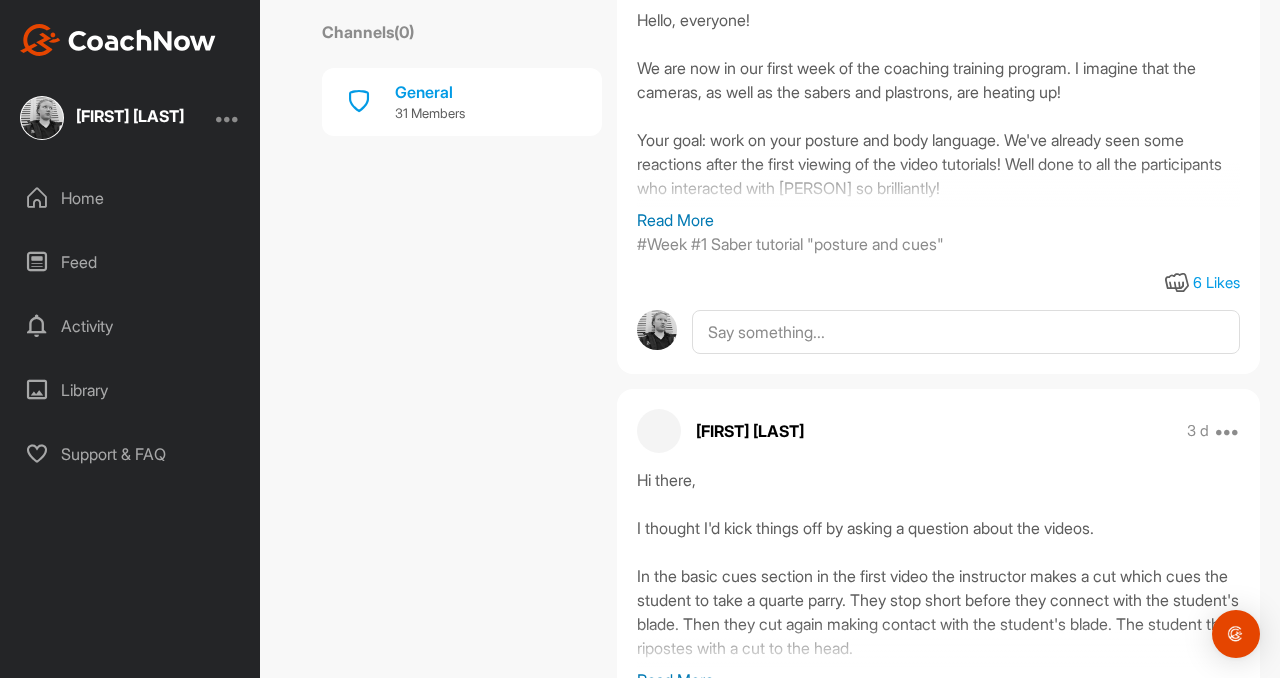 click on "Channels  ( 0 ) General 31 Members" at bounding box center [462, -1965] 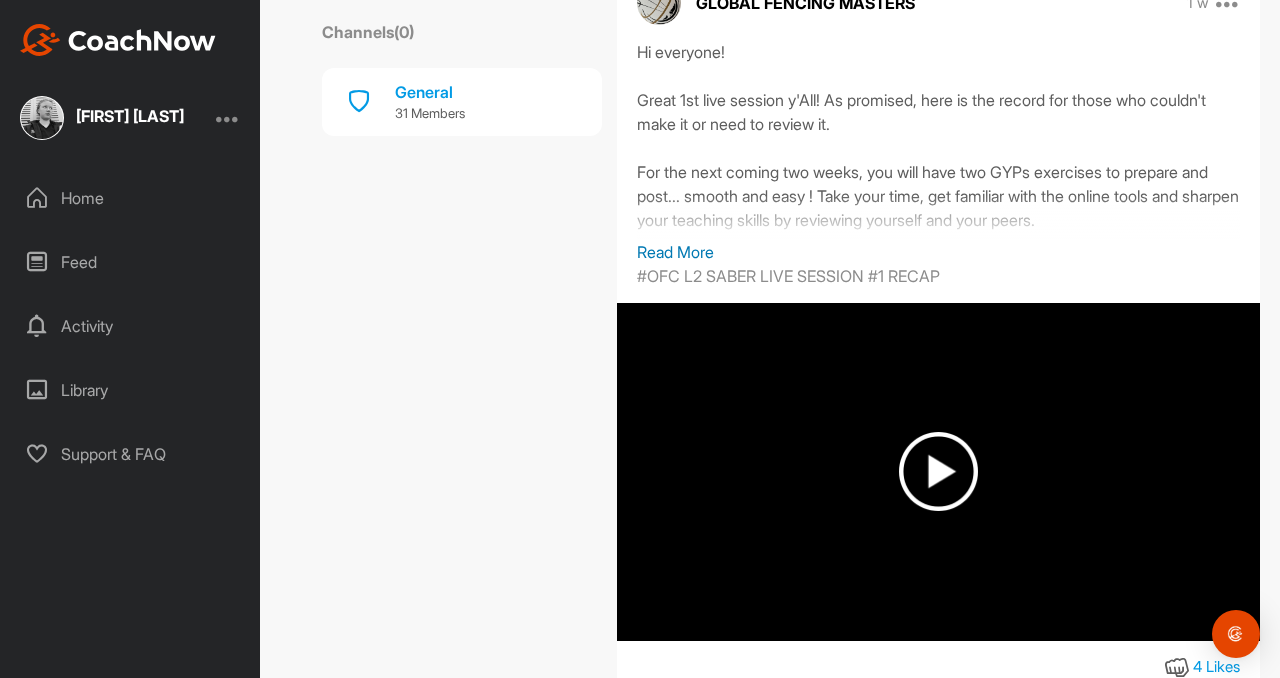 scroll, scrollTop: 11629, scrollLeft: 0, axis: vertical 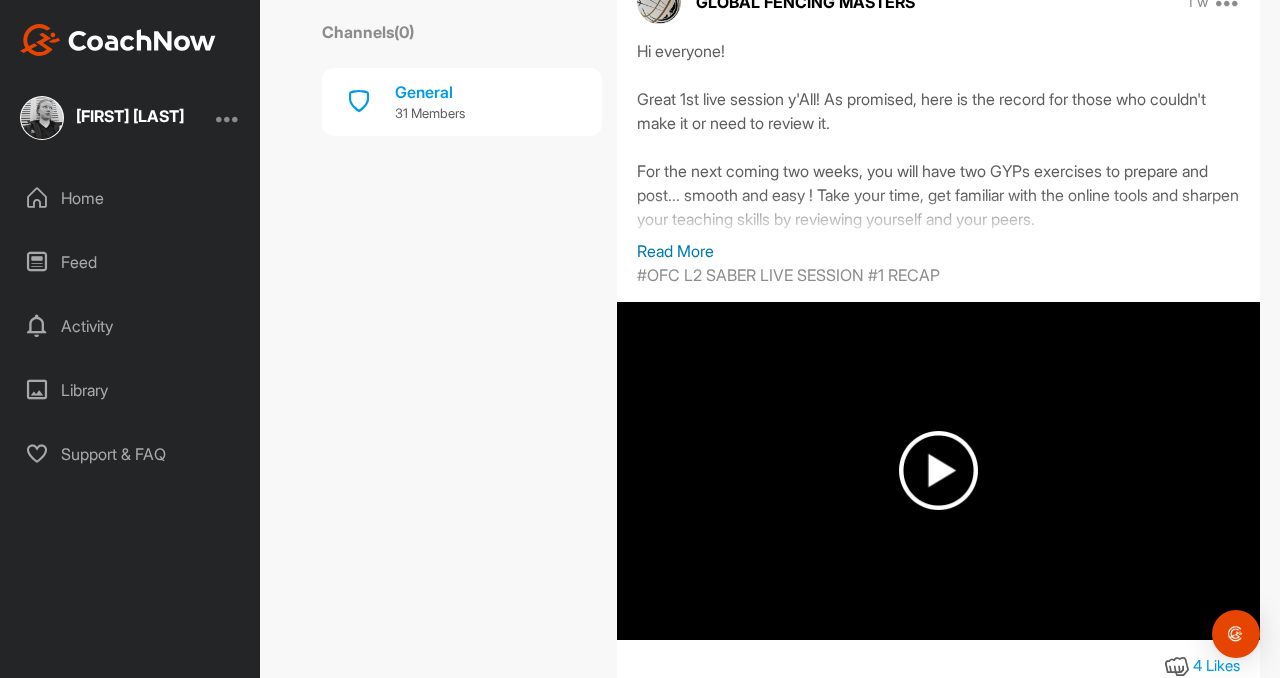 click on "Read More" at bounding box center (938, 251) 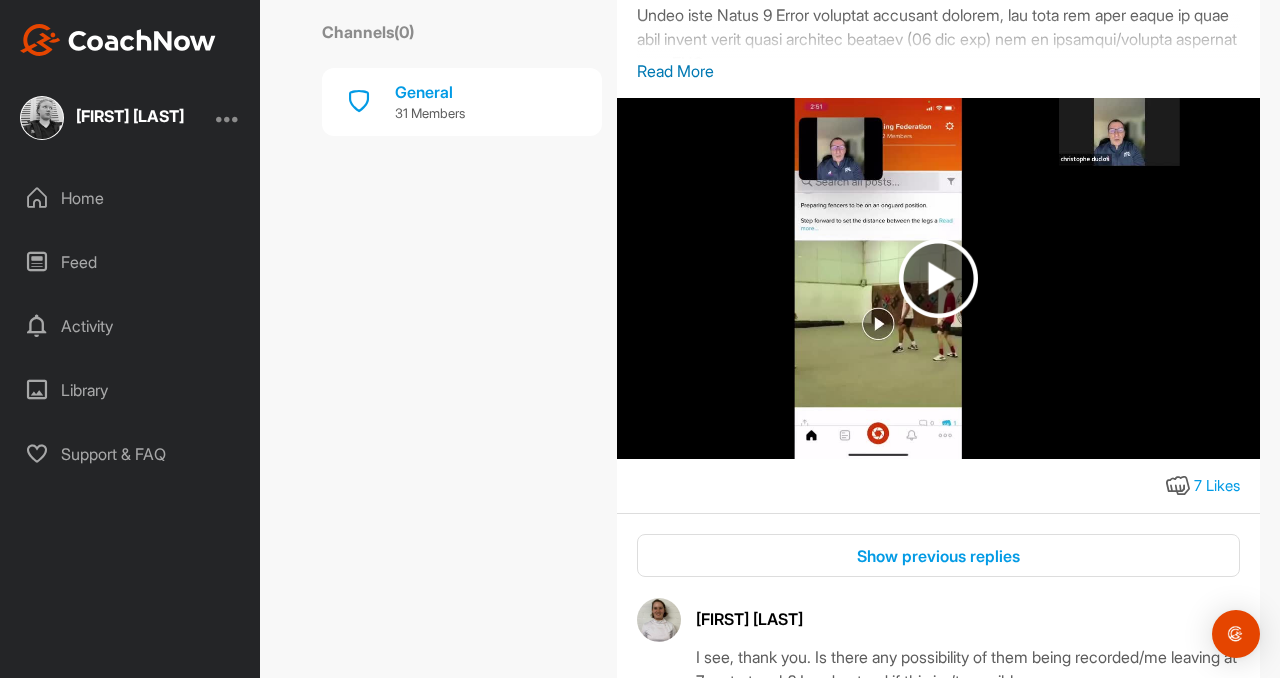 scroll, scrollTop: 14941, scrollLeft: 0, axis: vertical 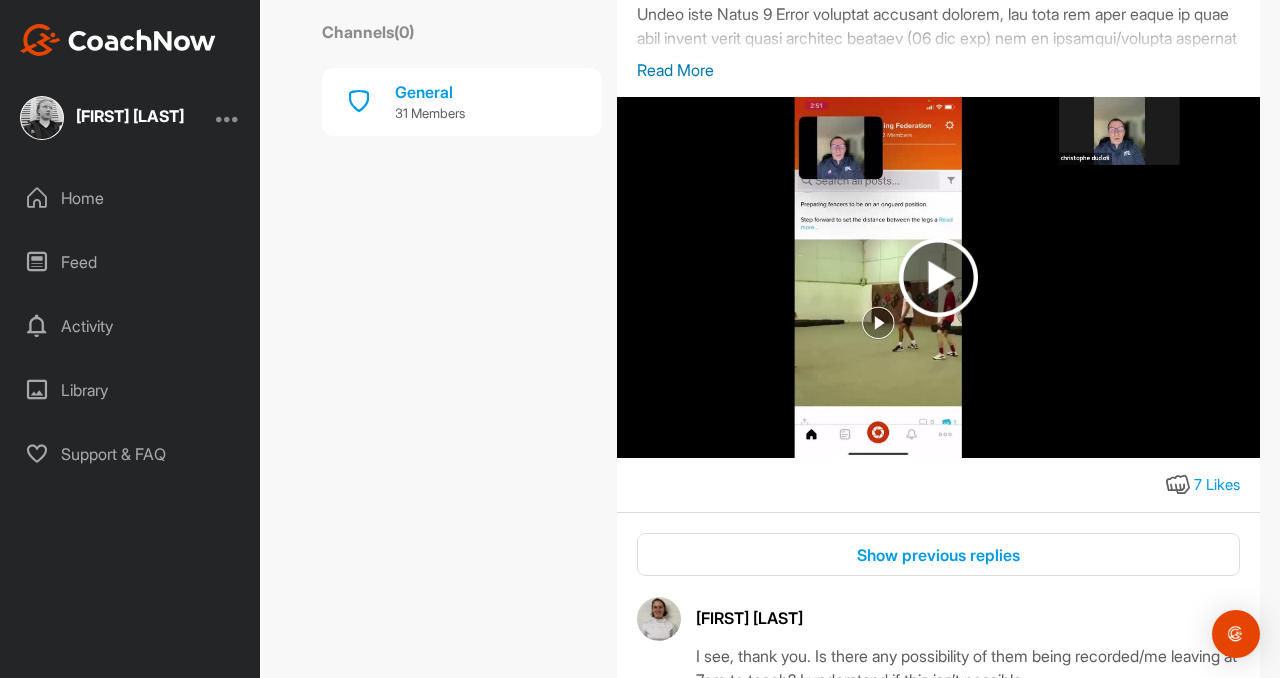click on "Read More" at bounding box center (938, 70) 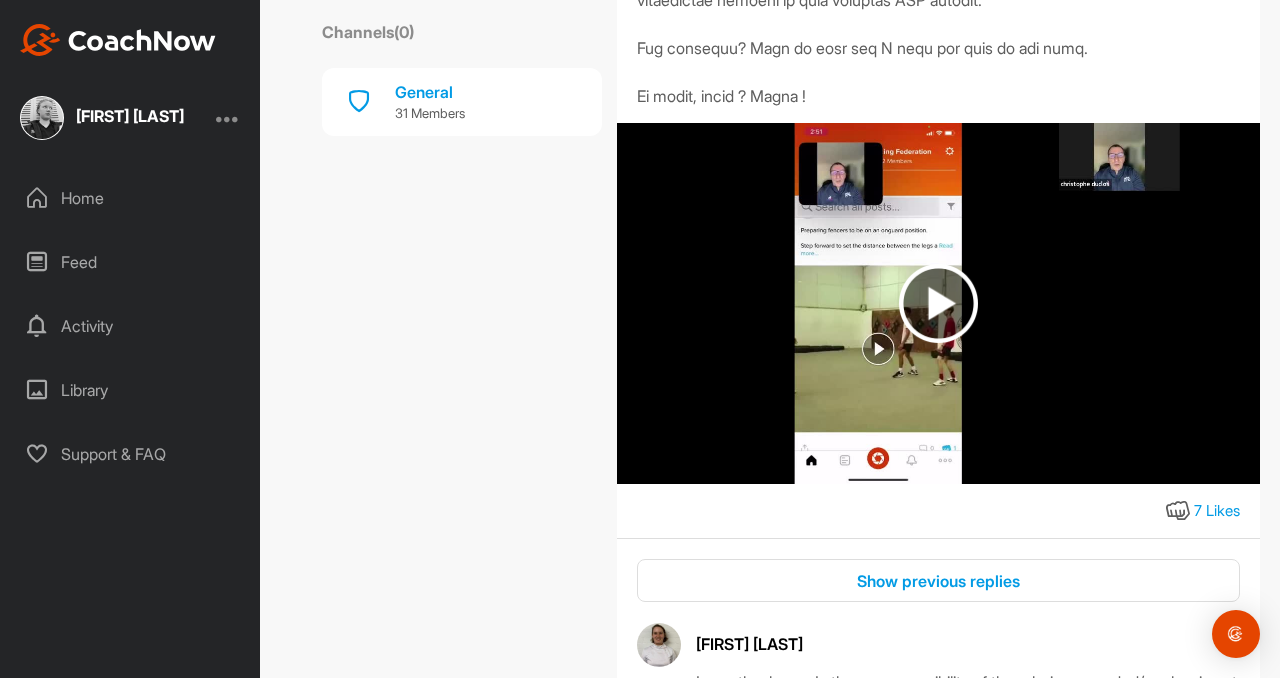 scroll, scrollTop: 15561, scrollLeft: 0, axis: vertical 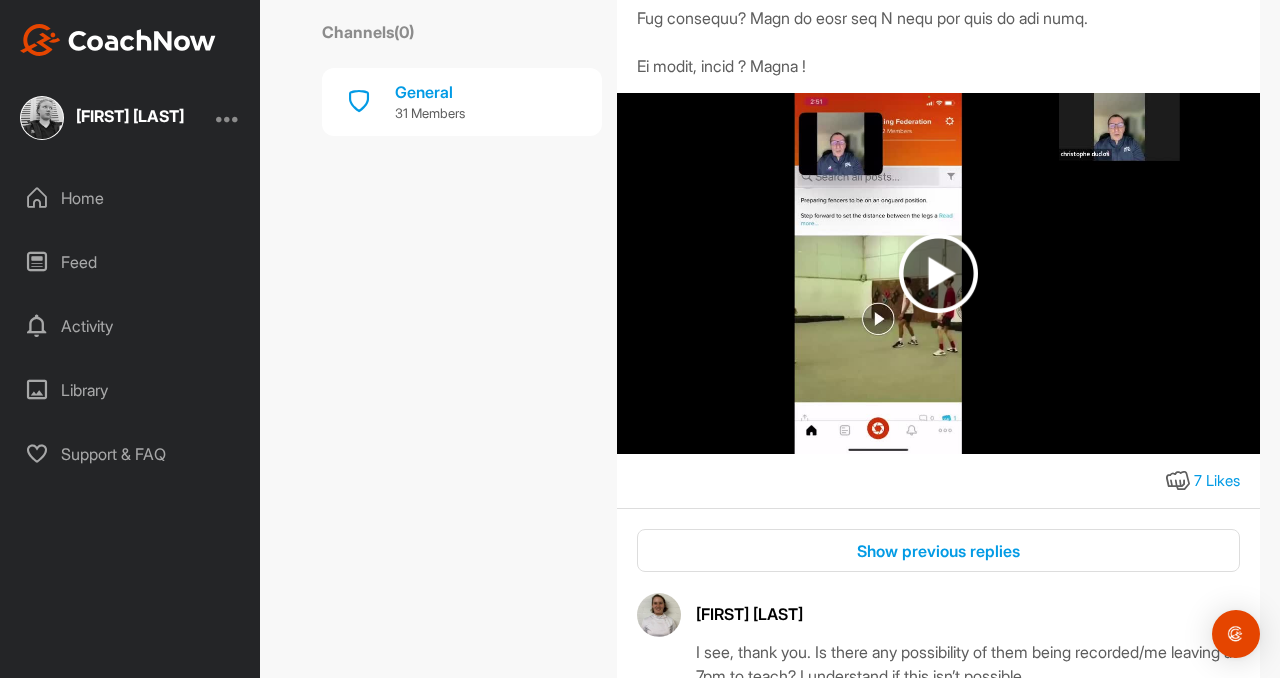 click at bounding box center (938, 273) 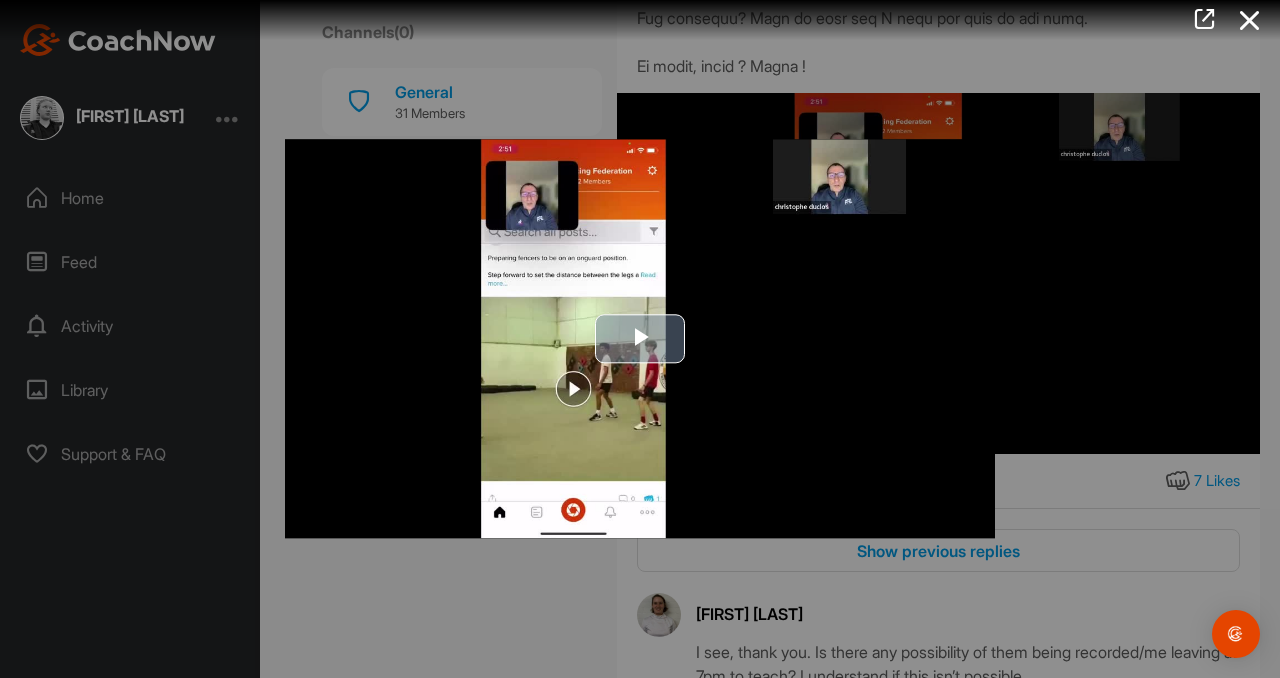 click at bounding box center [640, 339] 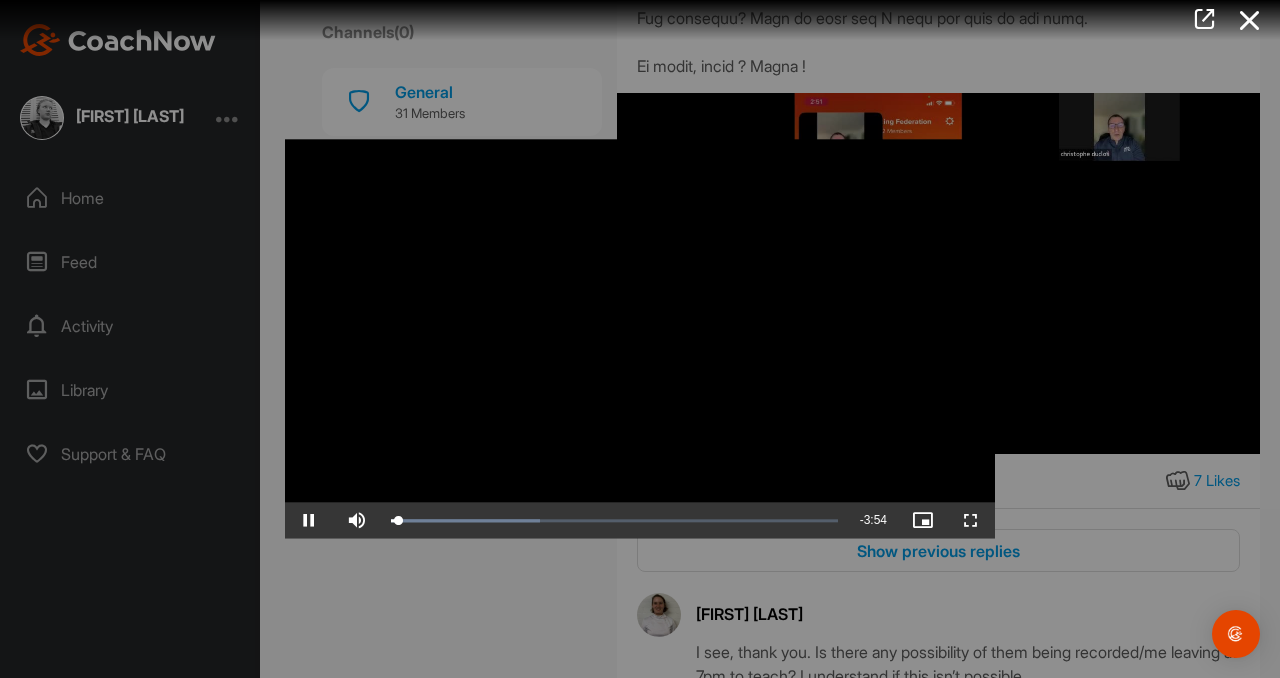 click at bounding box center (640, 338) 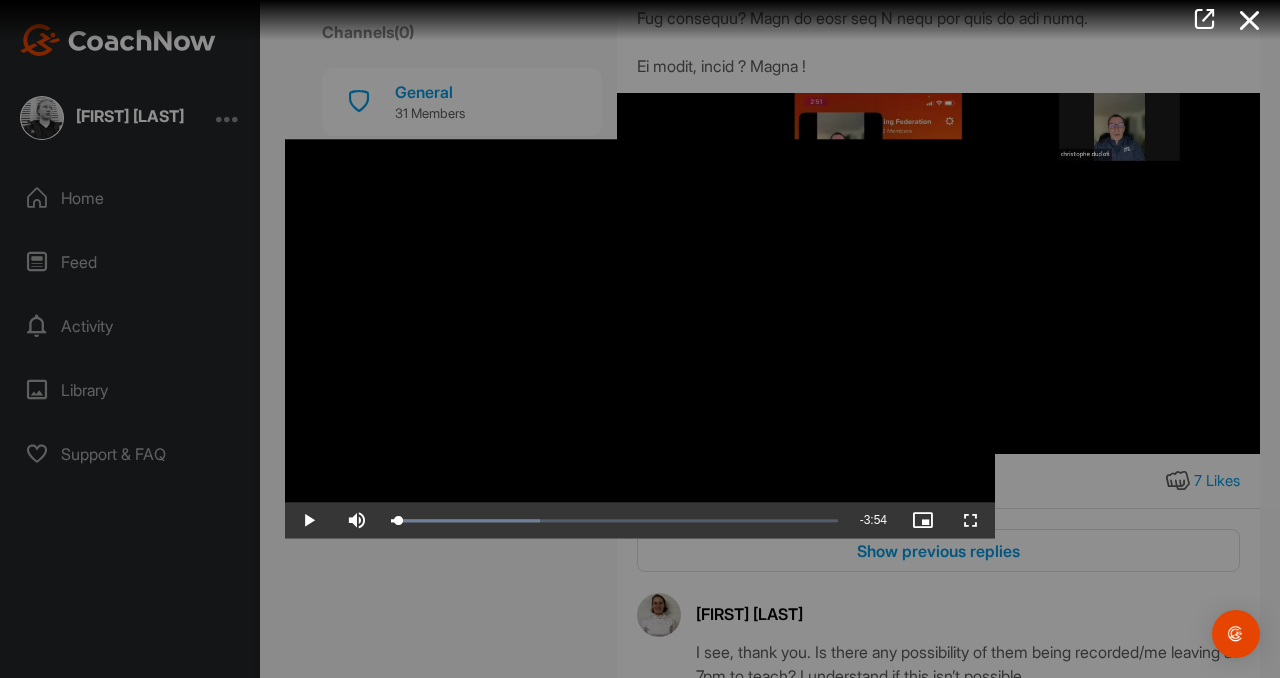 click at bounding box center [640, 338] 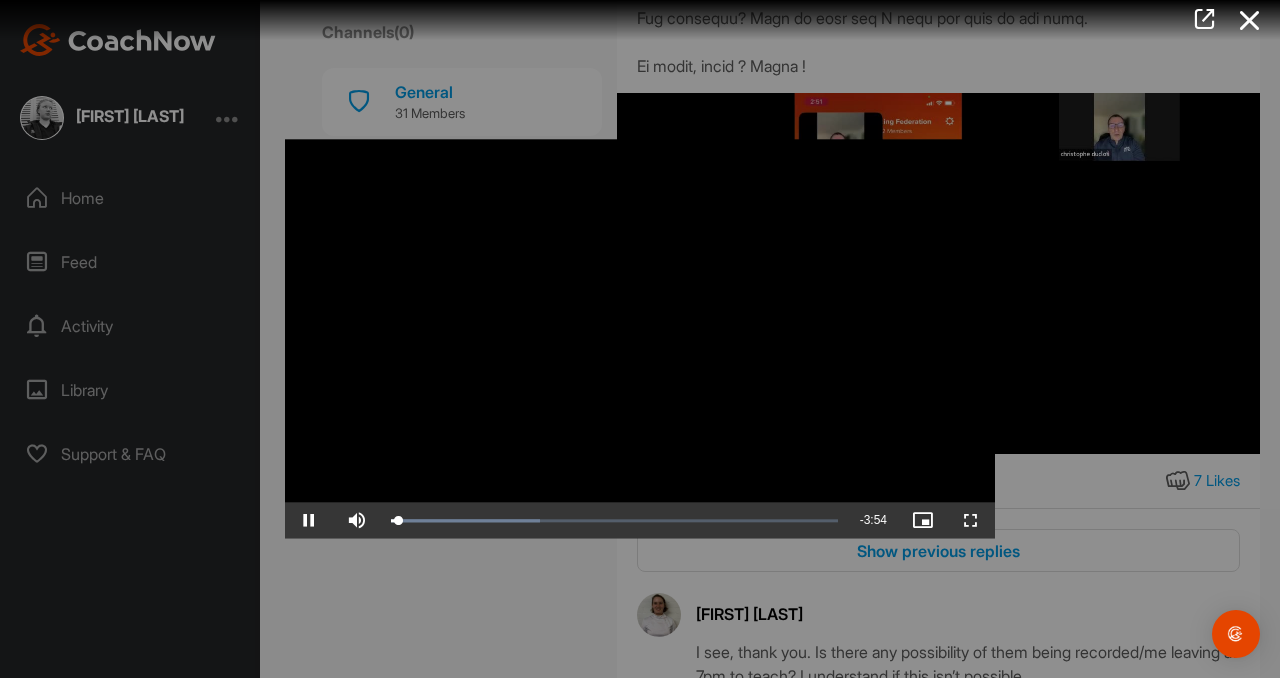 click at bounding box center (640, 338) 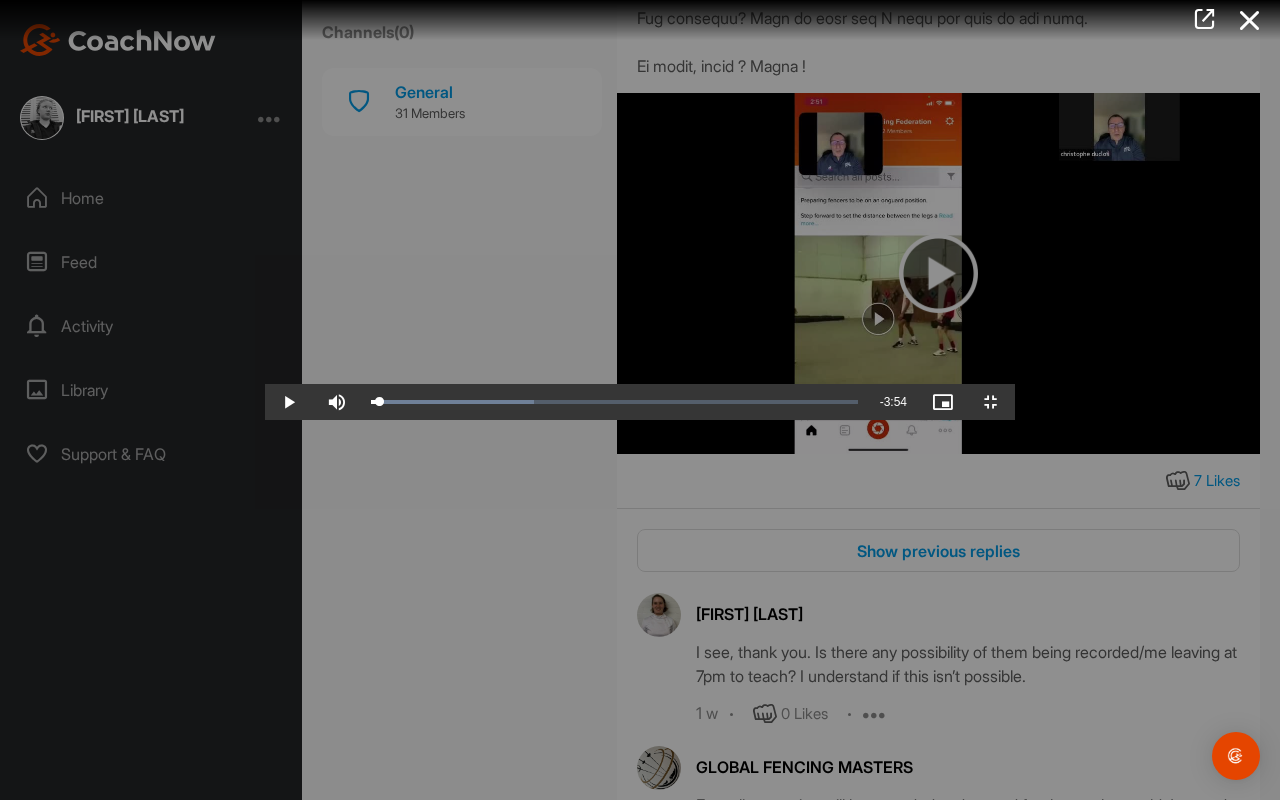 click at bounding box center [640, 400] 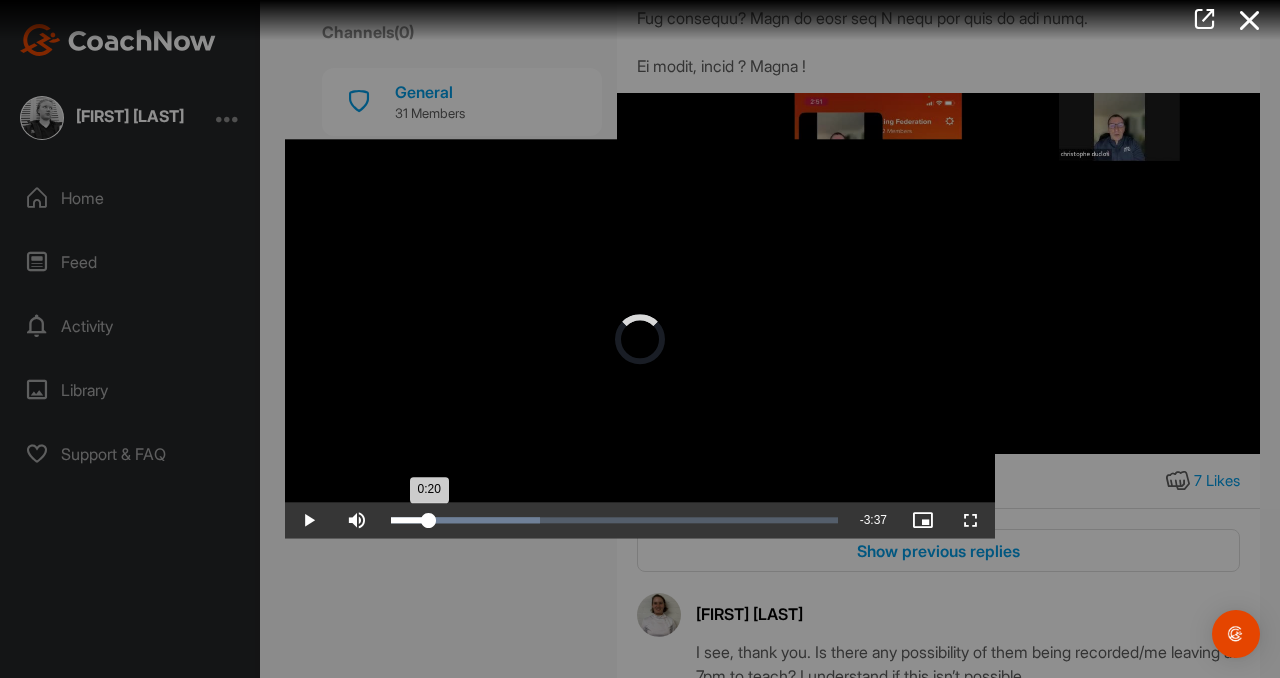 click on "Loaded :  33.45% 0:20 0:20" at bounding box center [614, 521] 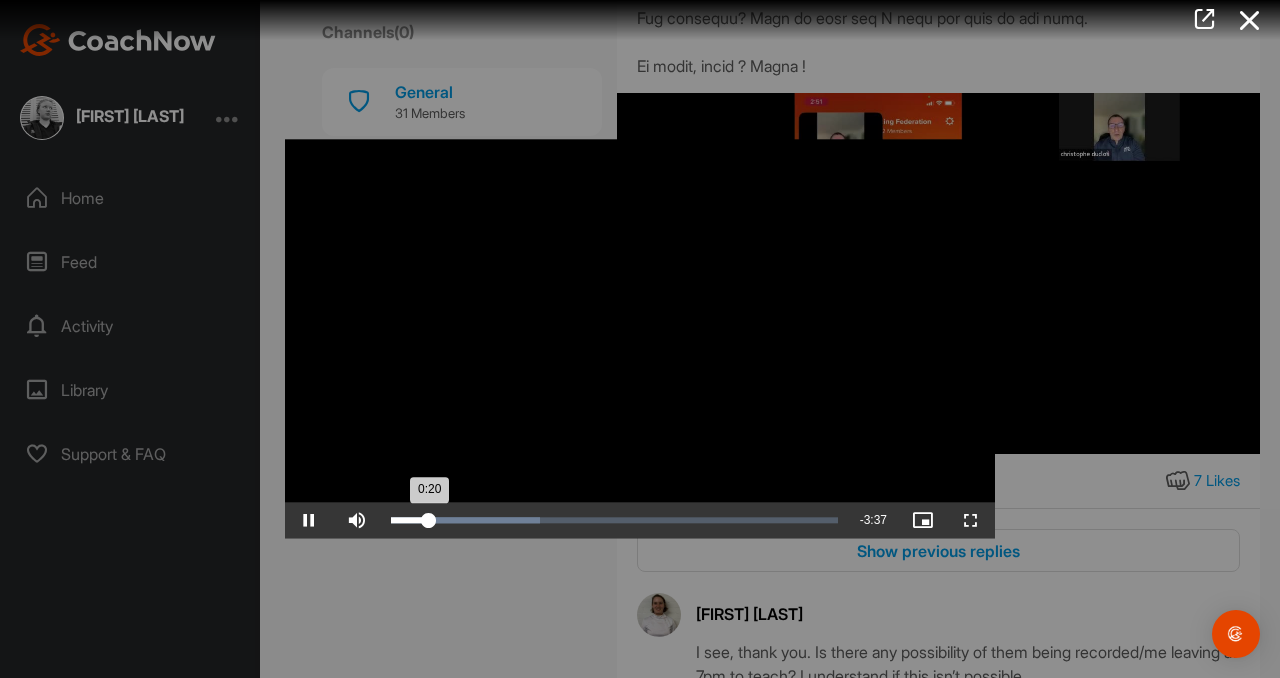 click on "Loaded :  33.45% 0:29 0:20" at bounding box center [614, 521] 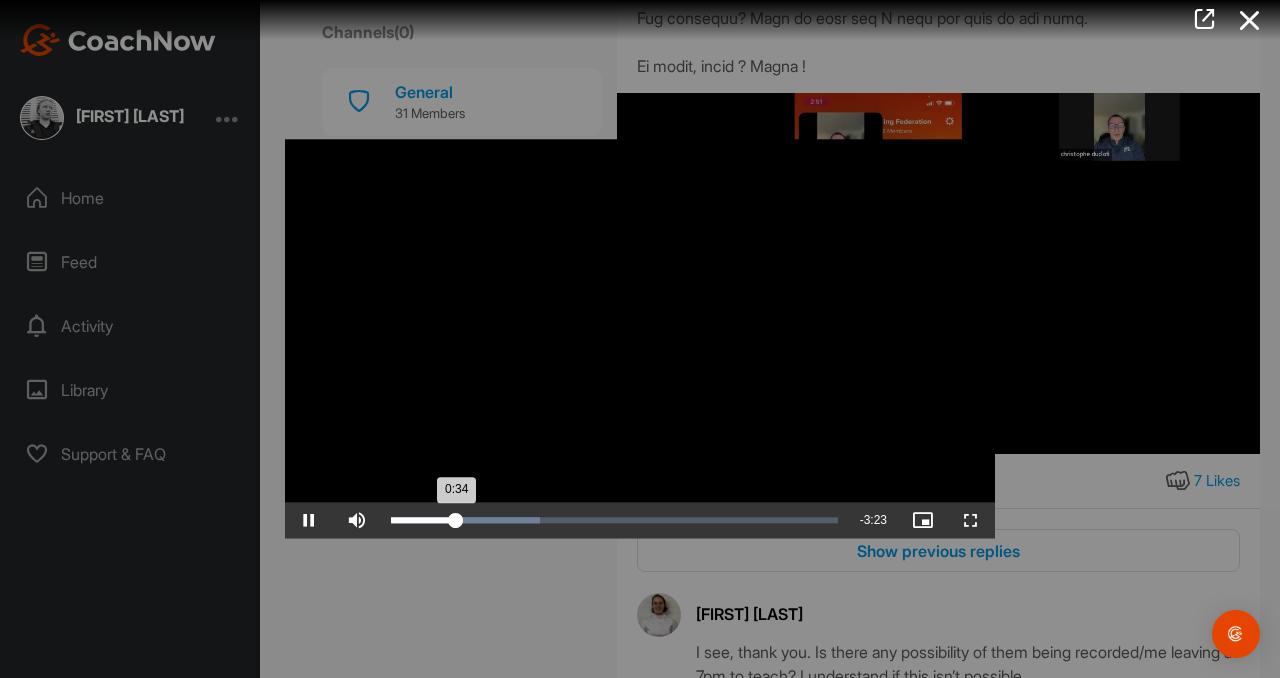 click on "Loaded :  33.45% 0:57 0:34" at bounding box center (614, 521) 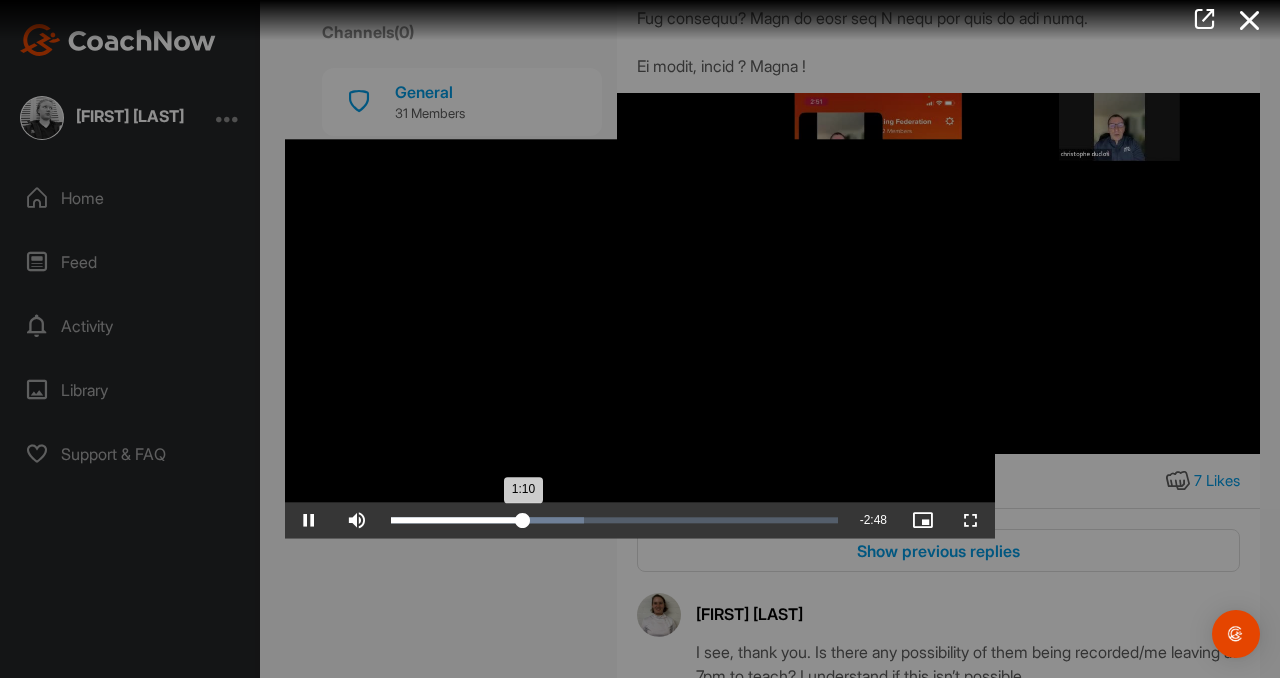 click on "Loaded :  43.26% 1:15 1:10" at bounding box center (614, 521) 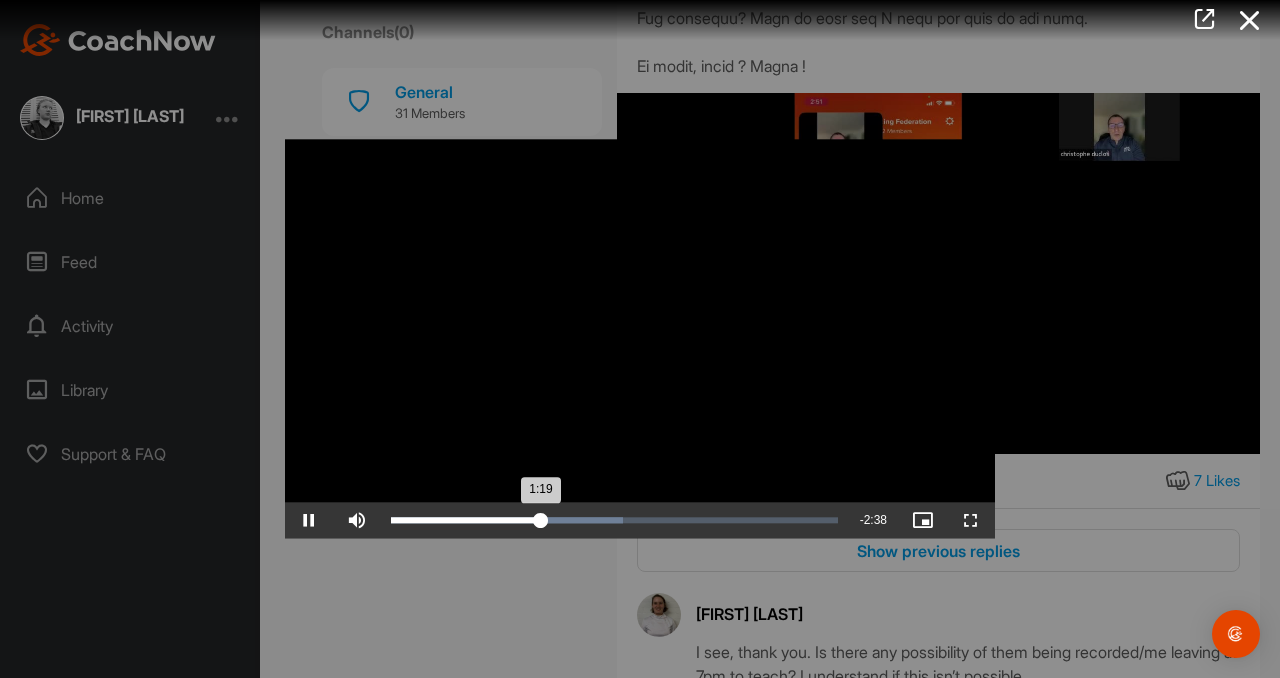 click on "Loaded :  52.03% 1:24 1:19" at bounding box center [614, 521] 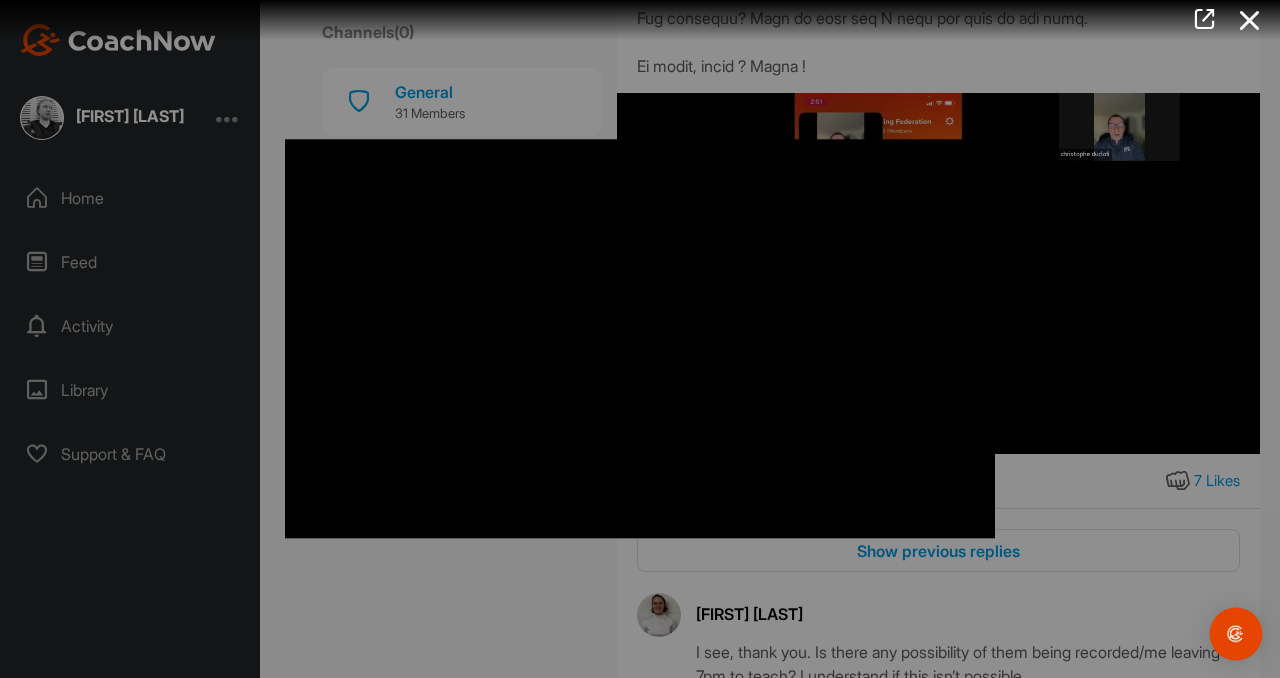click at bounding box center (1236, 634) 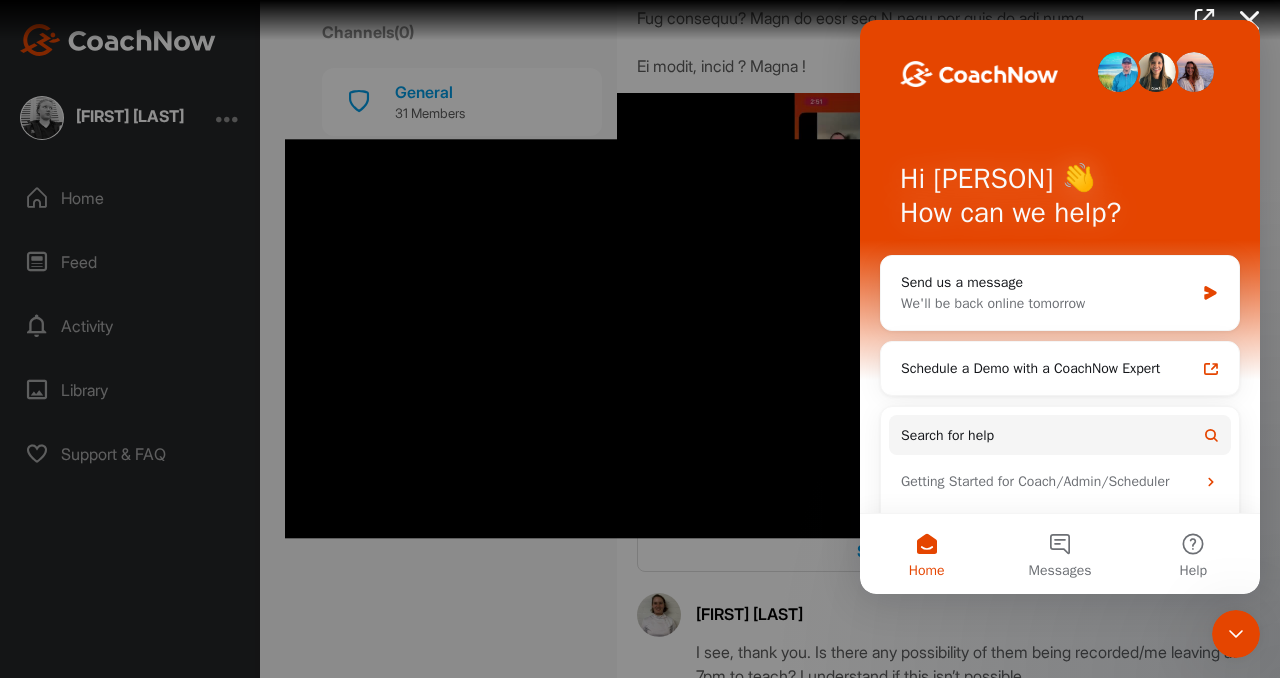 scroll, scrollTop: 0, scrollLeft: 0, axis: both 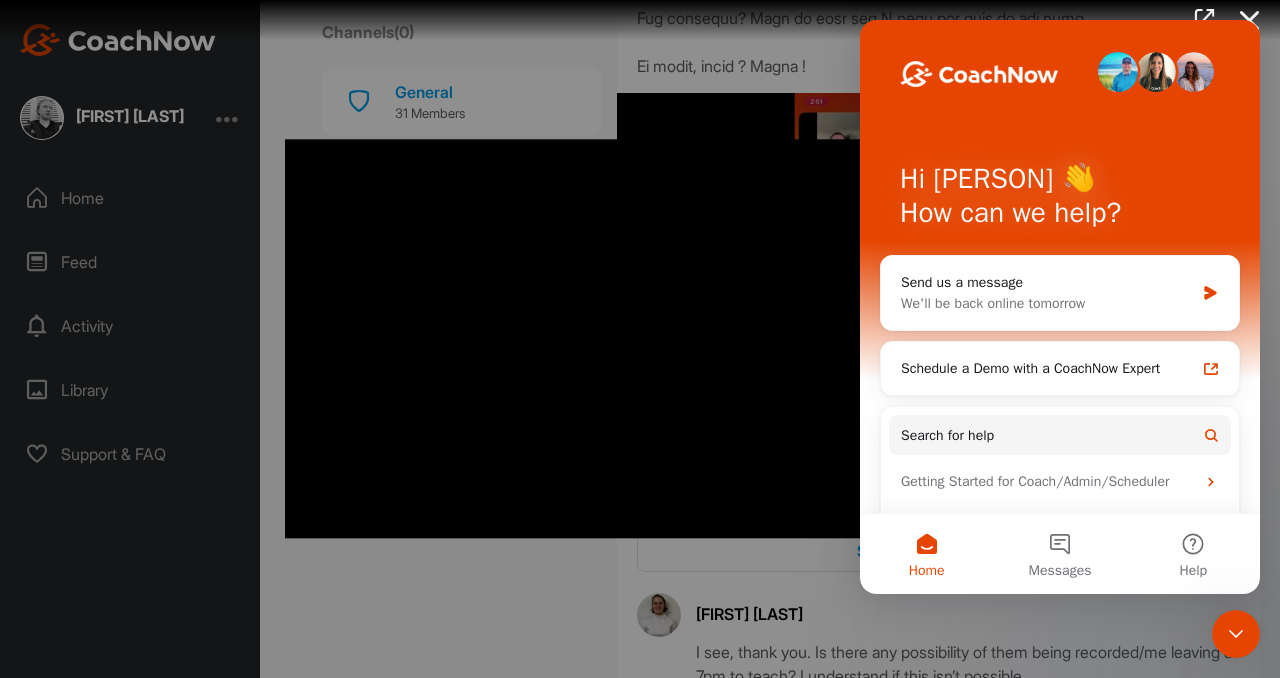 click 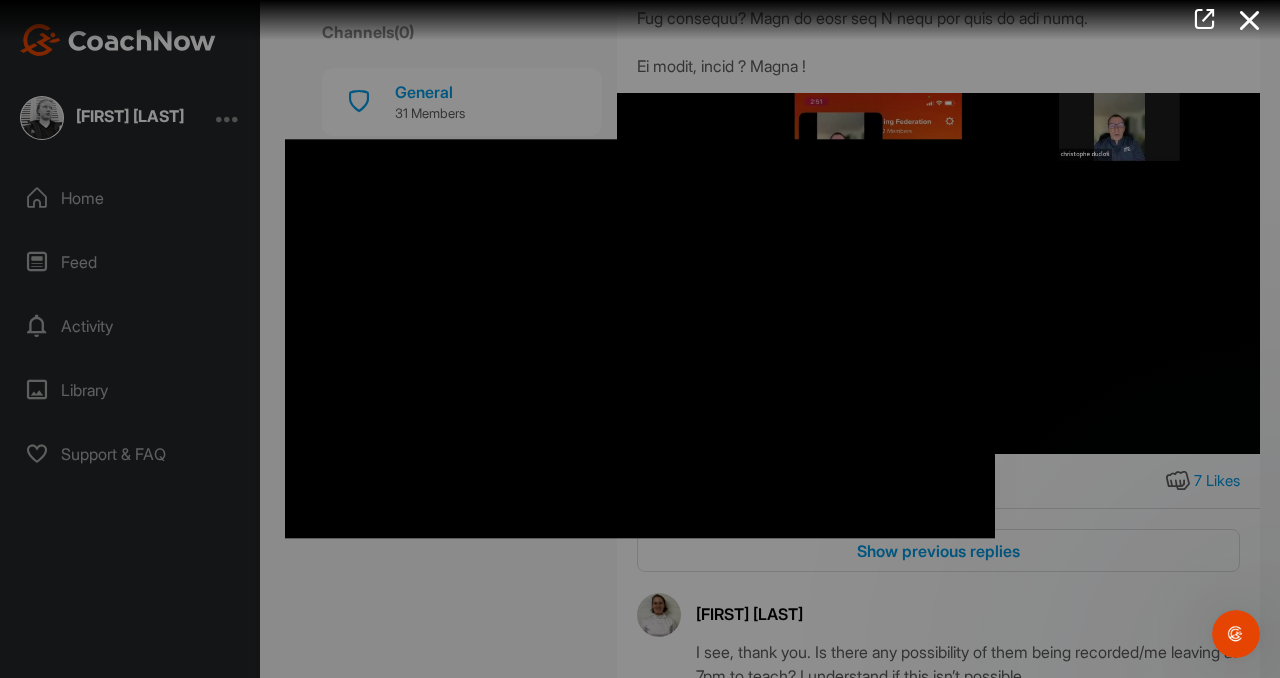 scroll, scrollTop: 0, scrollLeft: 0, axis: both 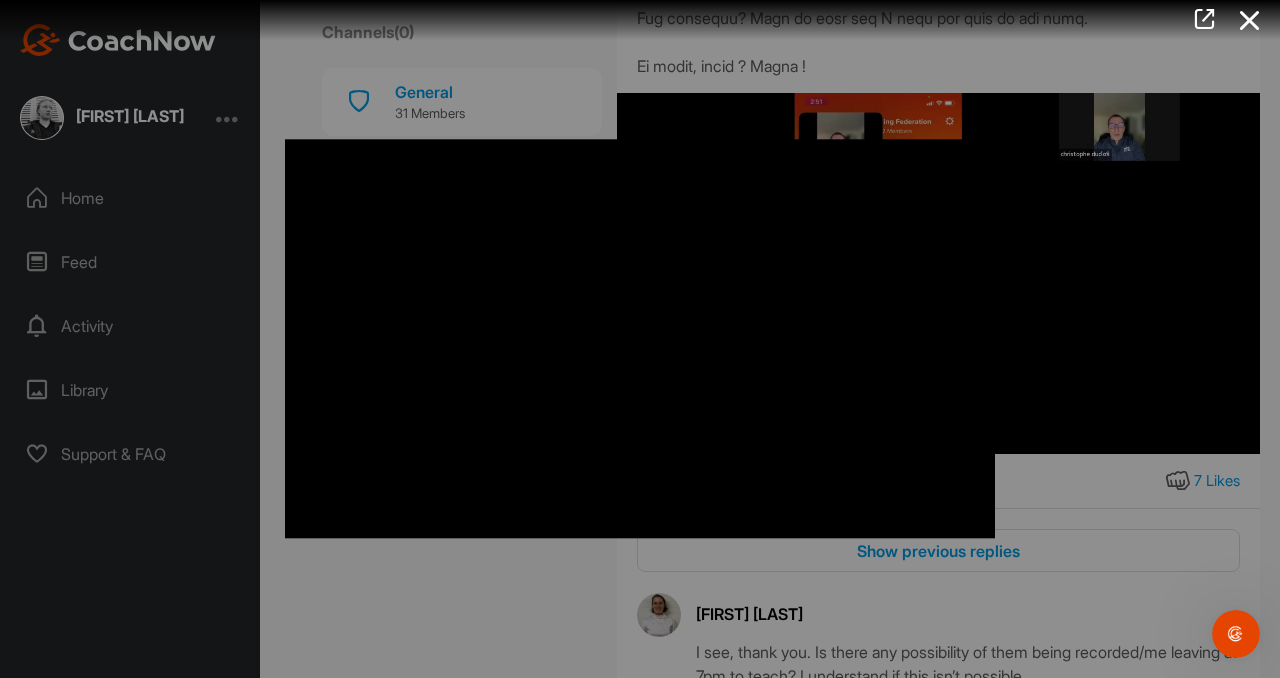 click at bounding box center (640, 339) 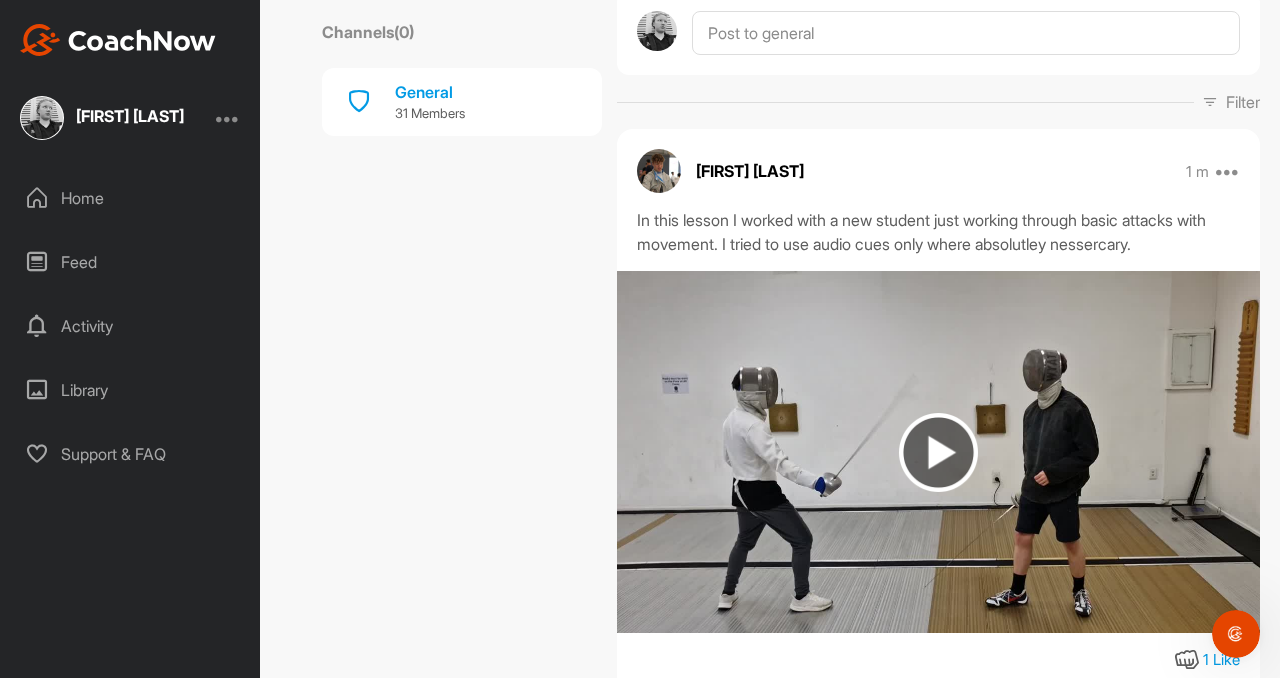 scroll, scrollTop: 326, scrollLeft: 0, axis: vertical 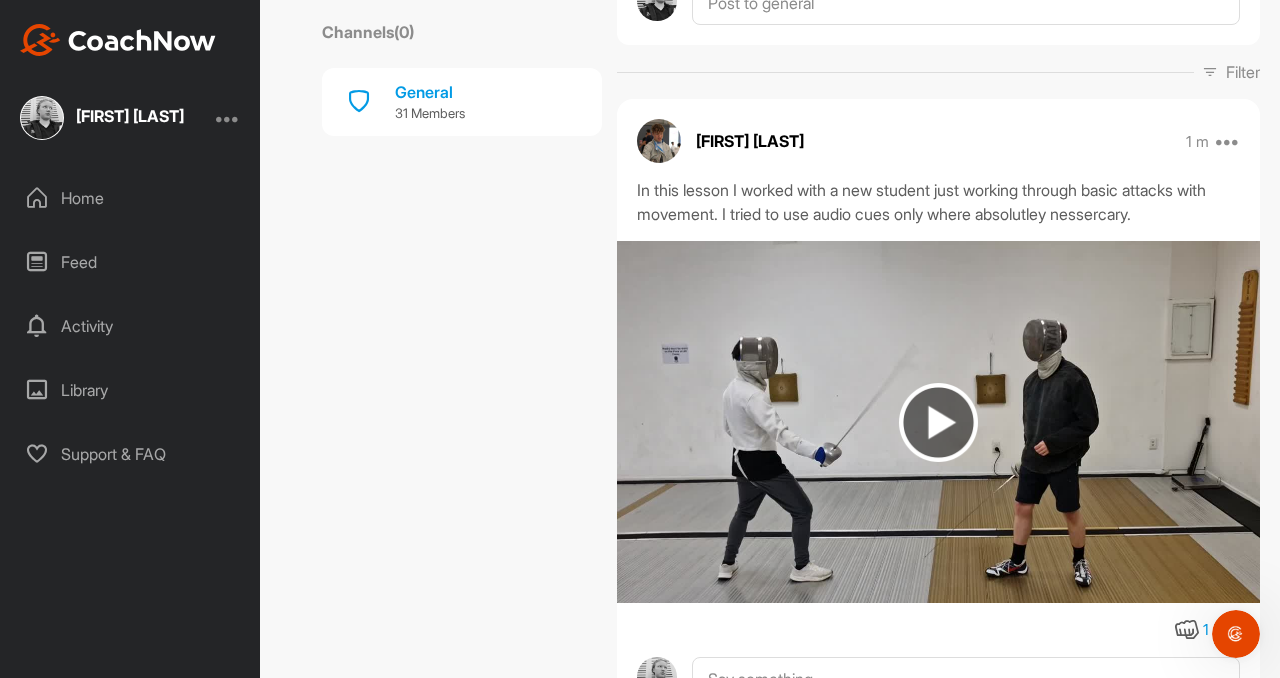 click on "In this lesson I worked with a new student just working through basic attacks with movement. I tried to use audio cues only where absolutley nessercary." at bounding box center (938, 202) 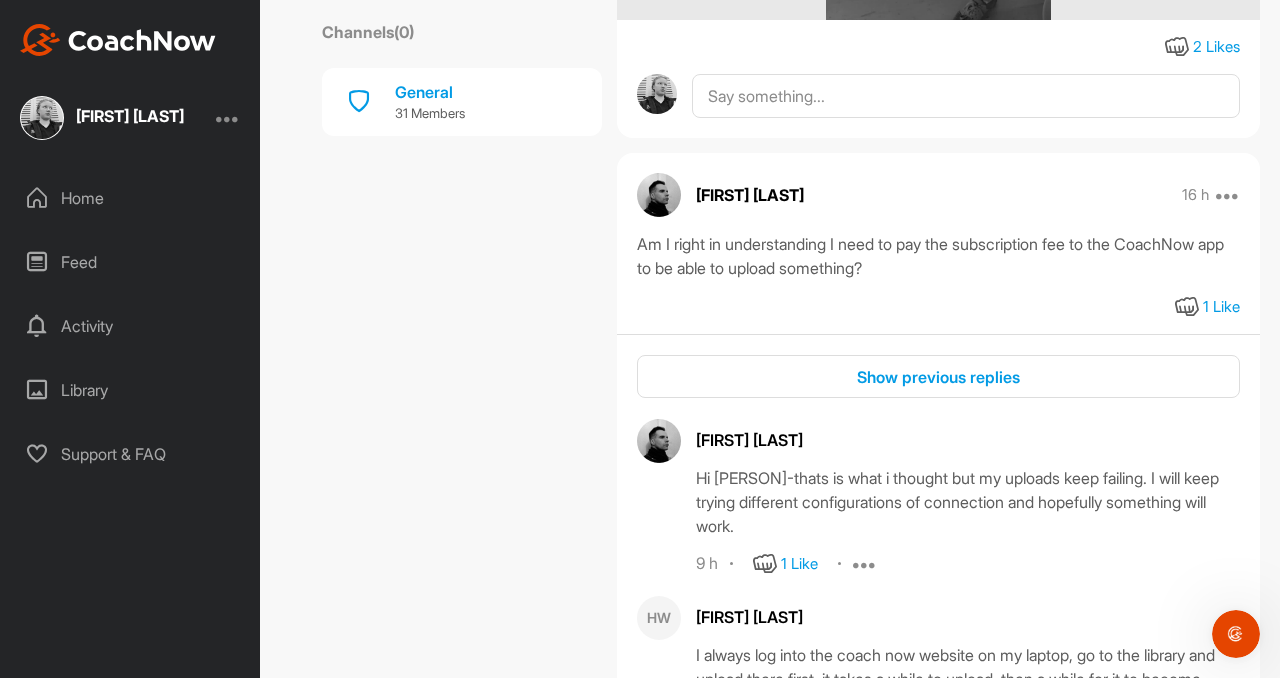scroll, scrollTop: 1652, scrollLeft: 0, axis: vertical 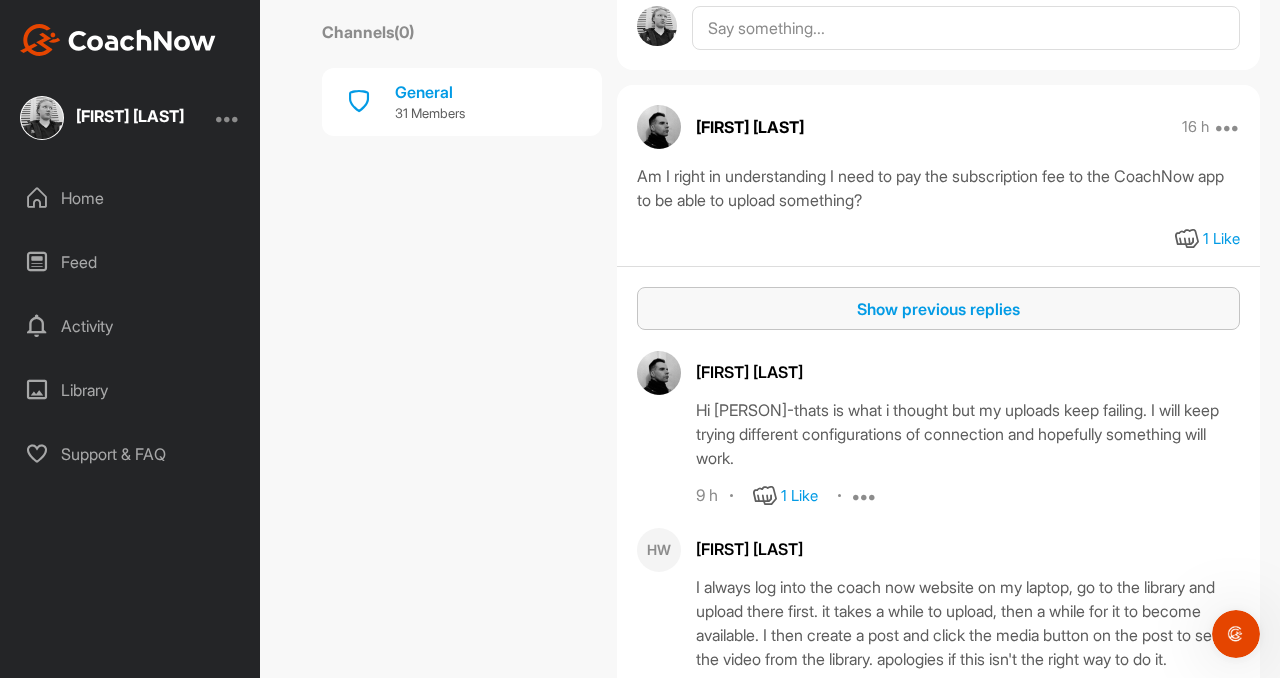 click on "Show previous replies" at bounding box center [938, 309] 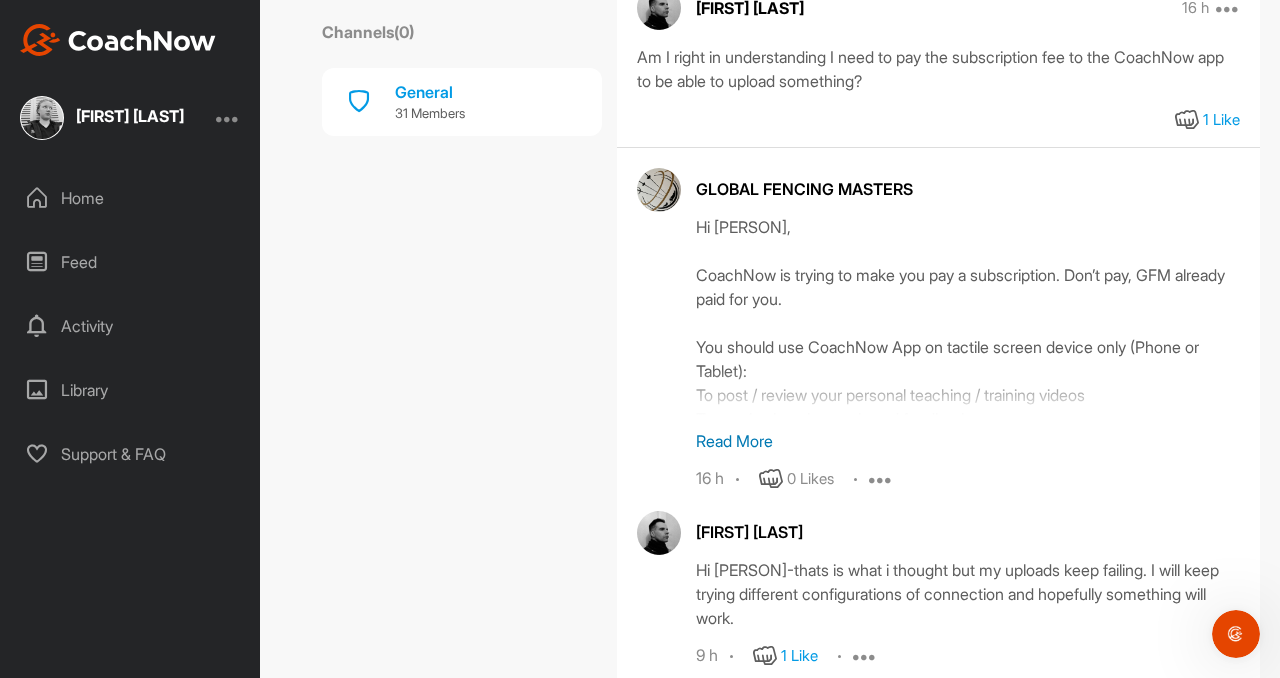 scroll, scrollTop: 1780, scrollLeft: 0, axis: vertical 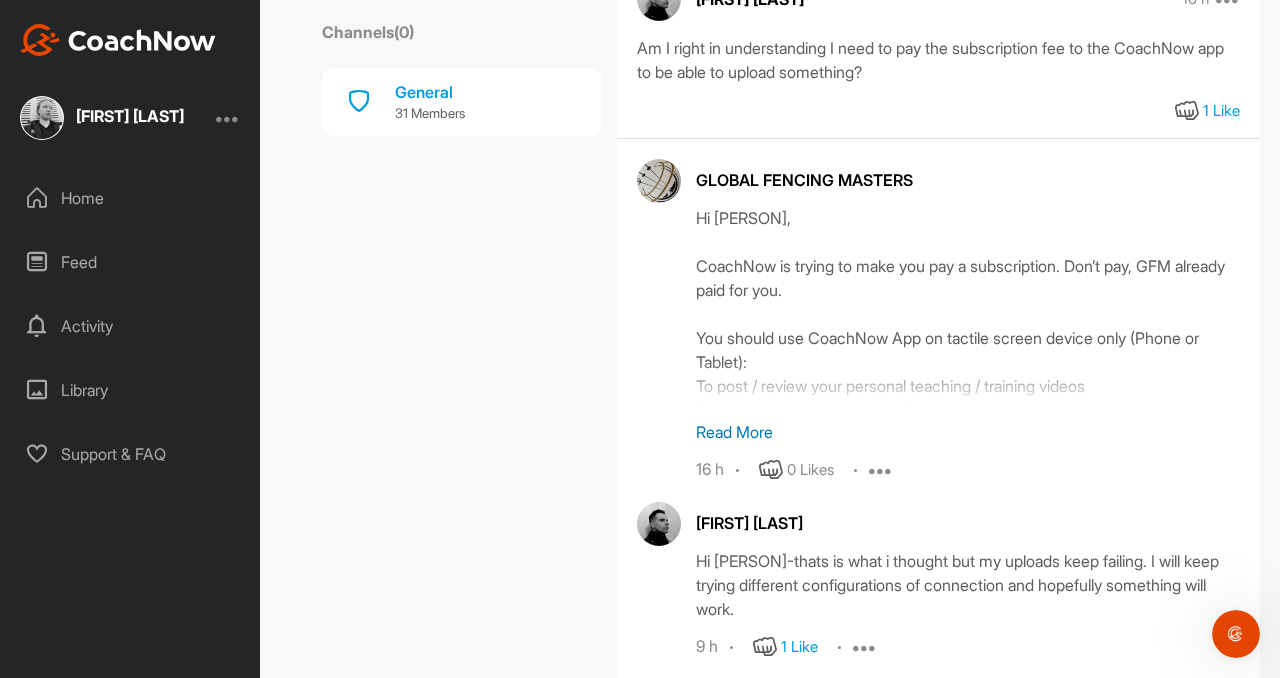 click on "Read More" at bounding box center (968, 432) 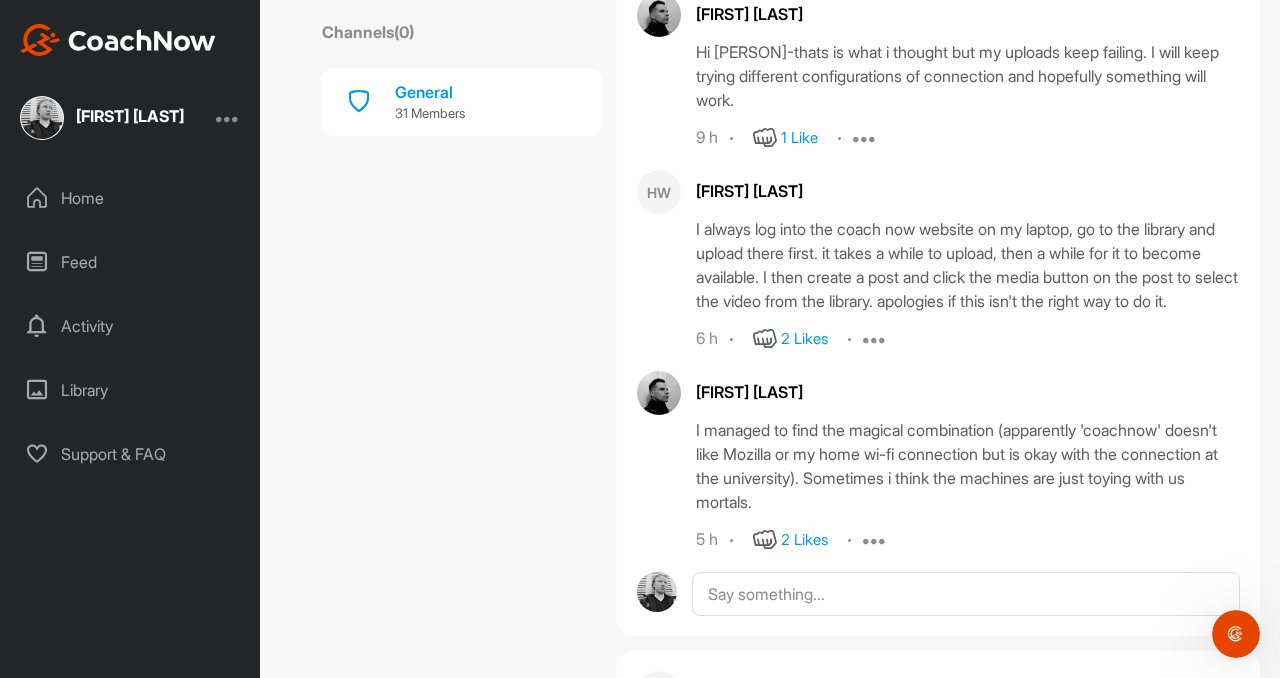 scroll, scrollTop: 3001, scrollLeft: 0, axis: vertical 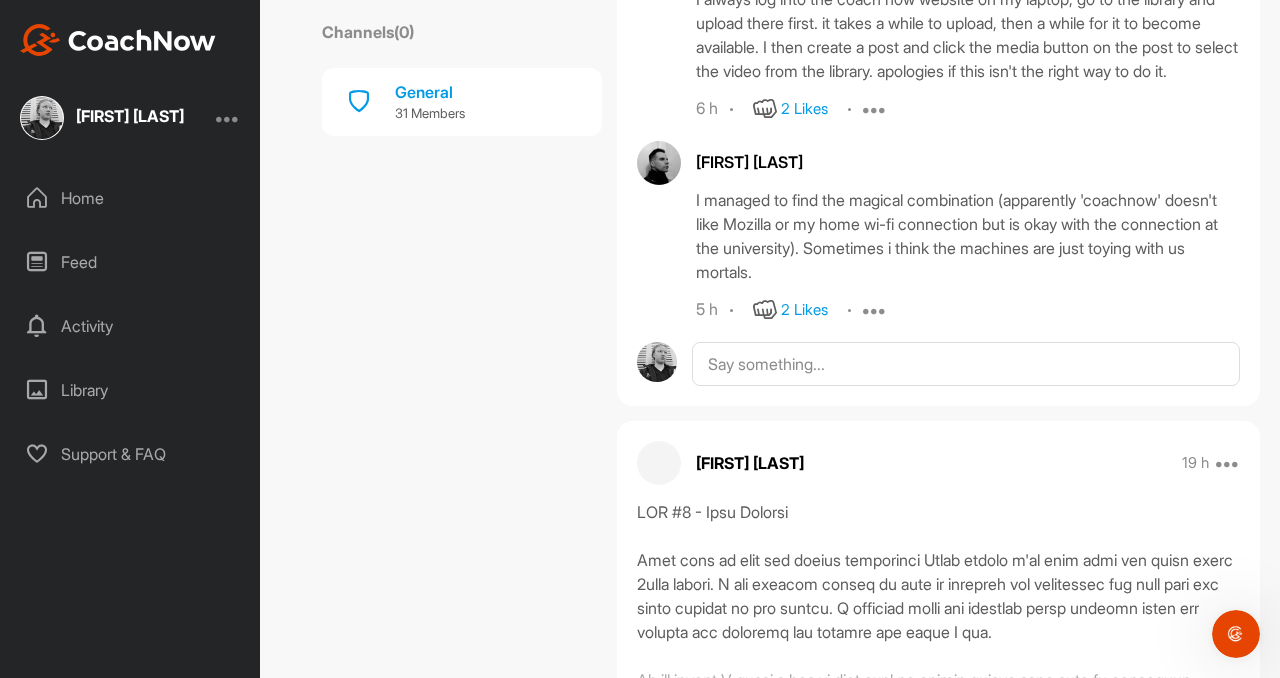 click on "[FIRST] [LAST]" at bounding box center (130, 116) 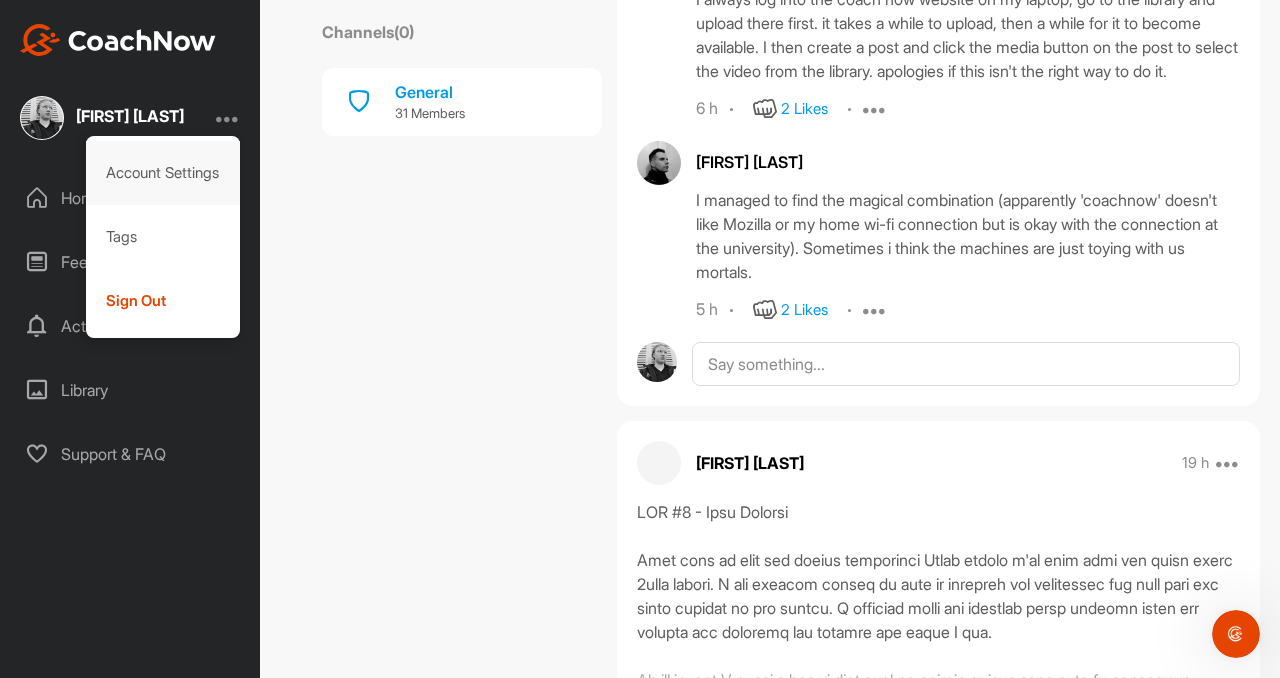 click on "Account Settings" at bounding box center (163, 173) 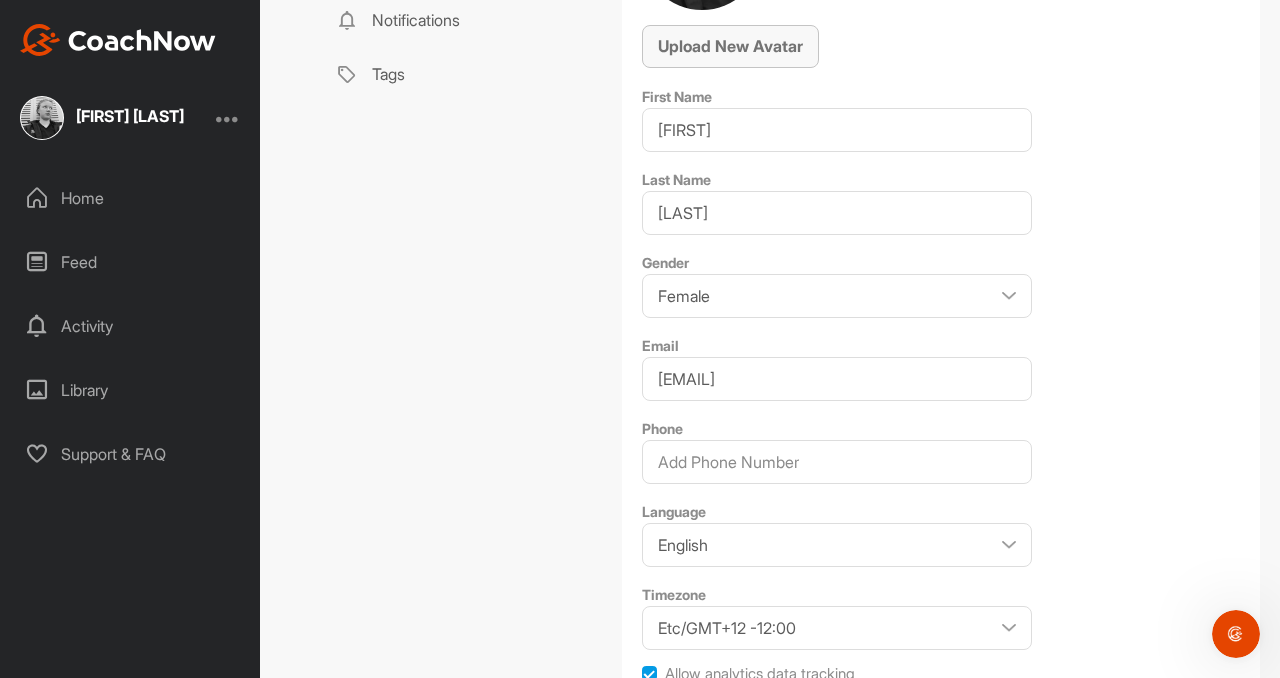 scroll, scrollTop: 0, scrollLeft: 0, axis: both 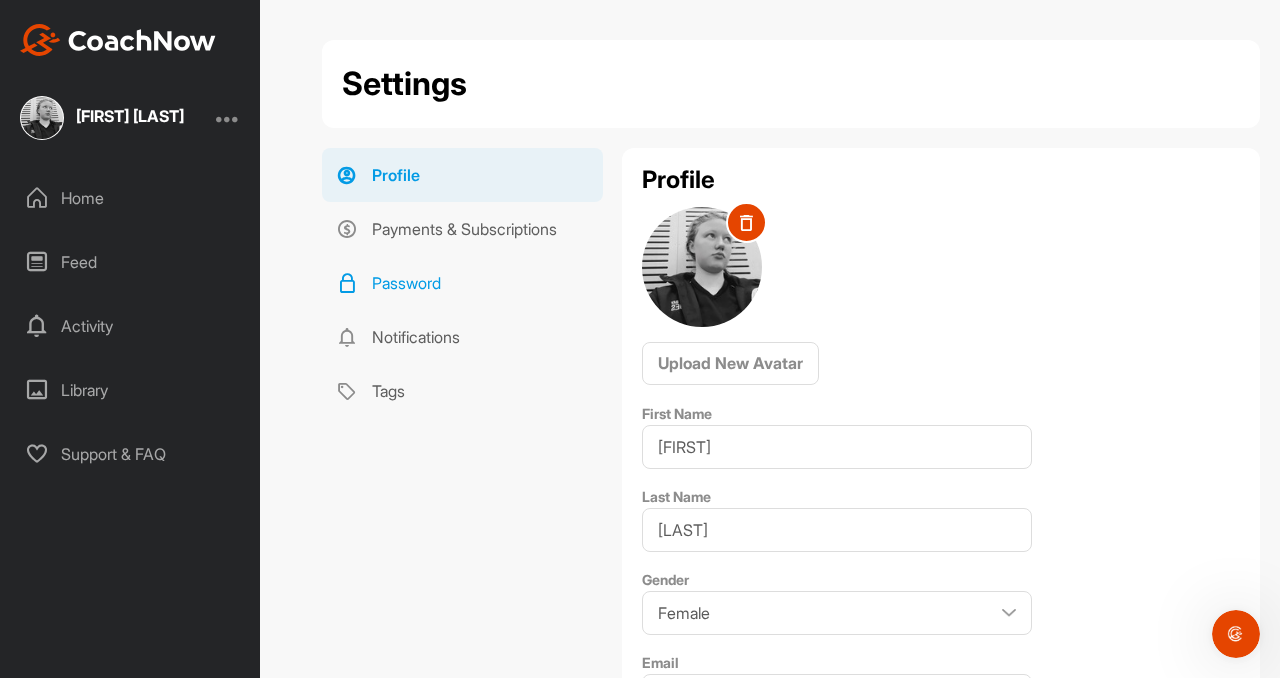 click on "Password" at bounding box center (462, 283) 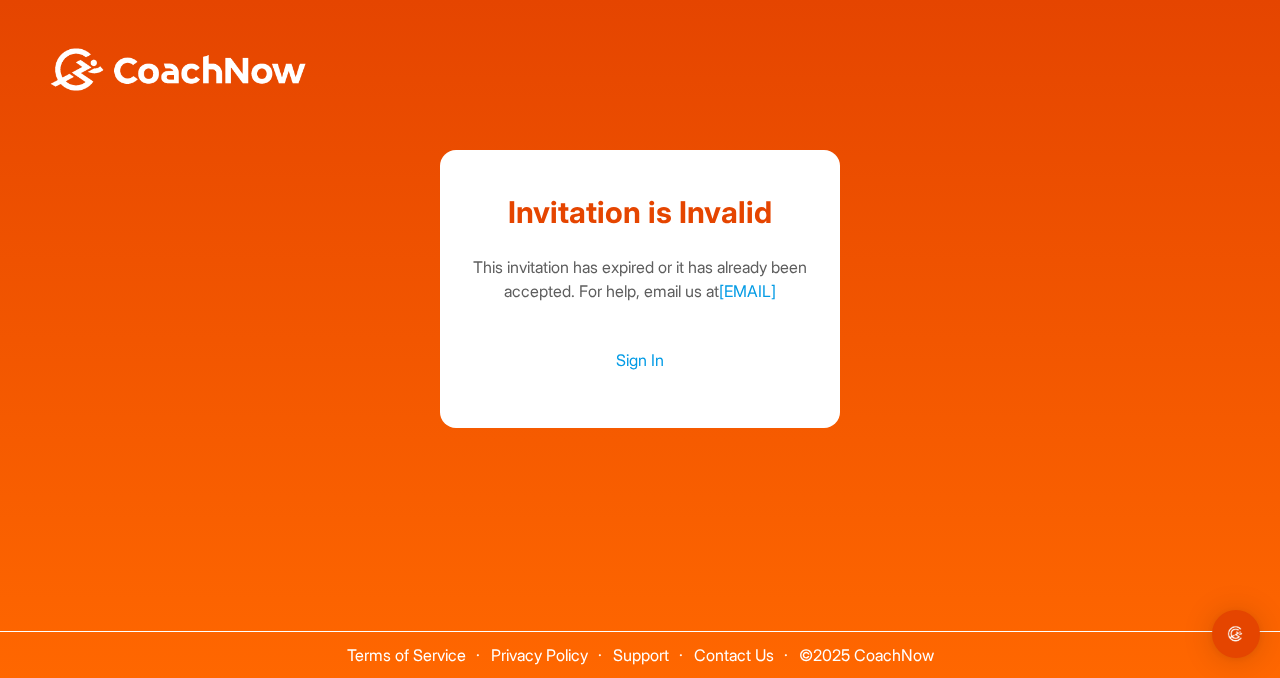 scroll, scrollTop: 0, scrollLeft: 0, axis: both 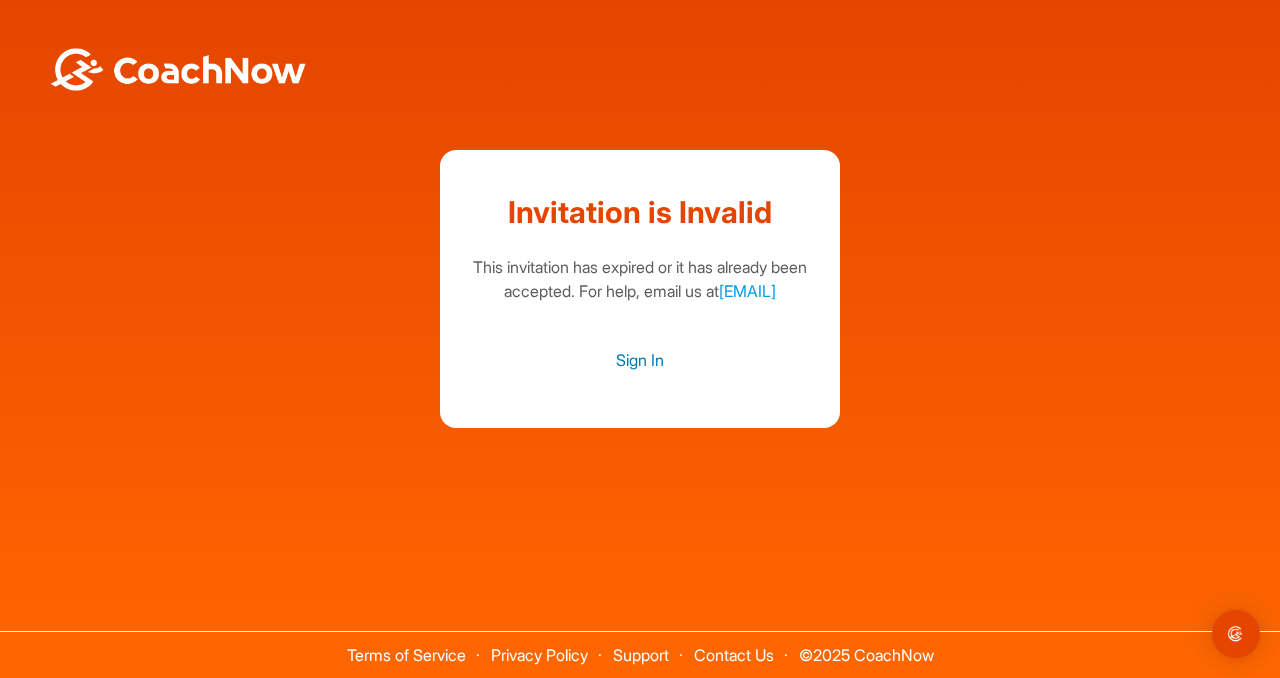 click on "Sign In" at bounding box center (640, 360) 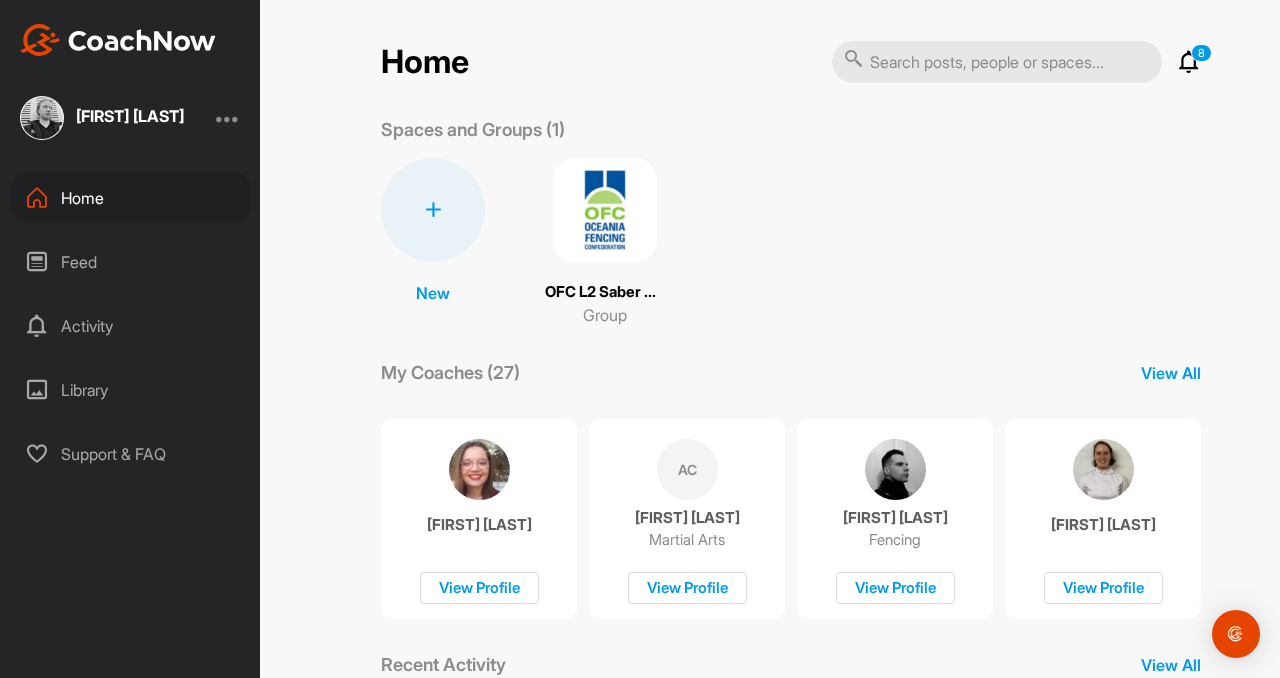 click at bounding box center [605, 210] 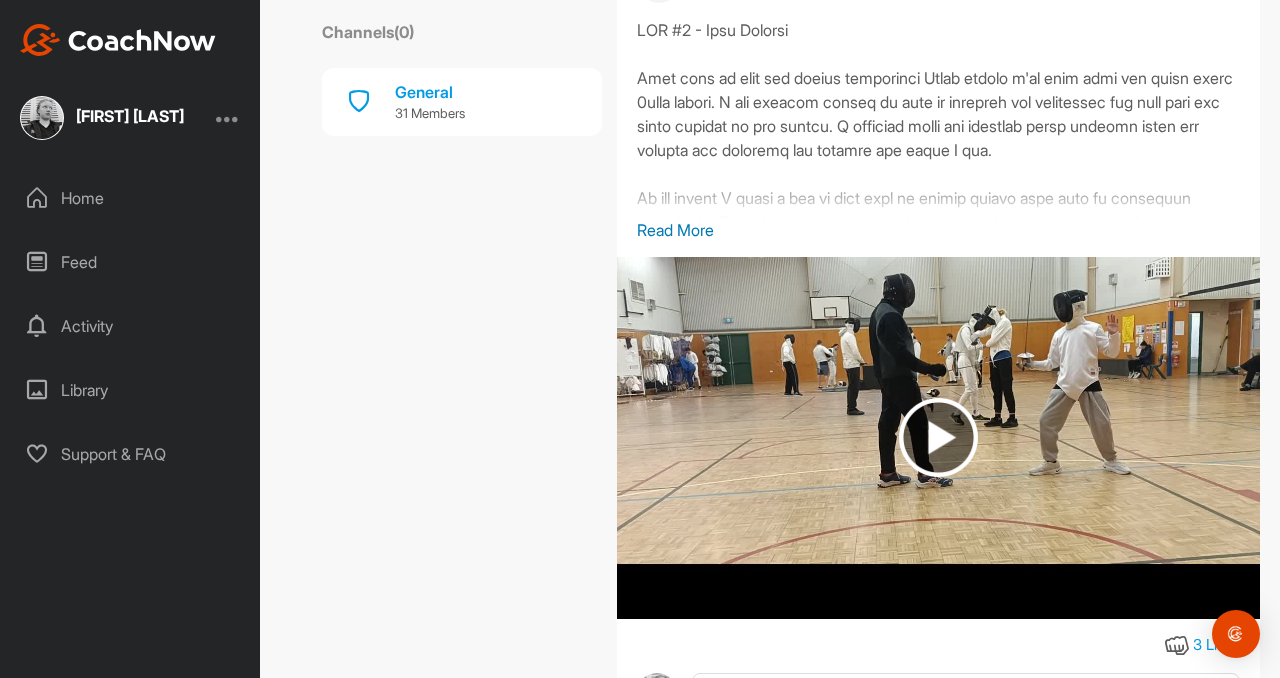 scroll, scrollTop: 2771, scrollLeft: 0, axis: vertical 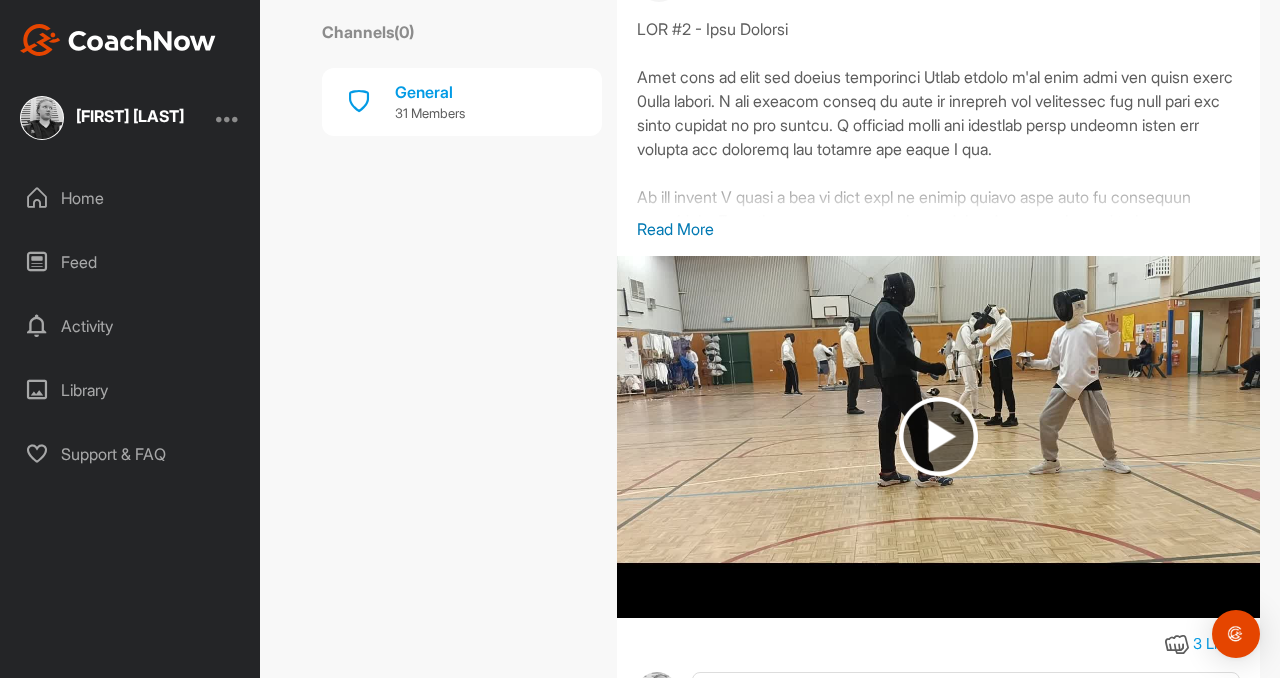 click on "Read More" at bounding box center [938, 229] 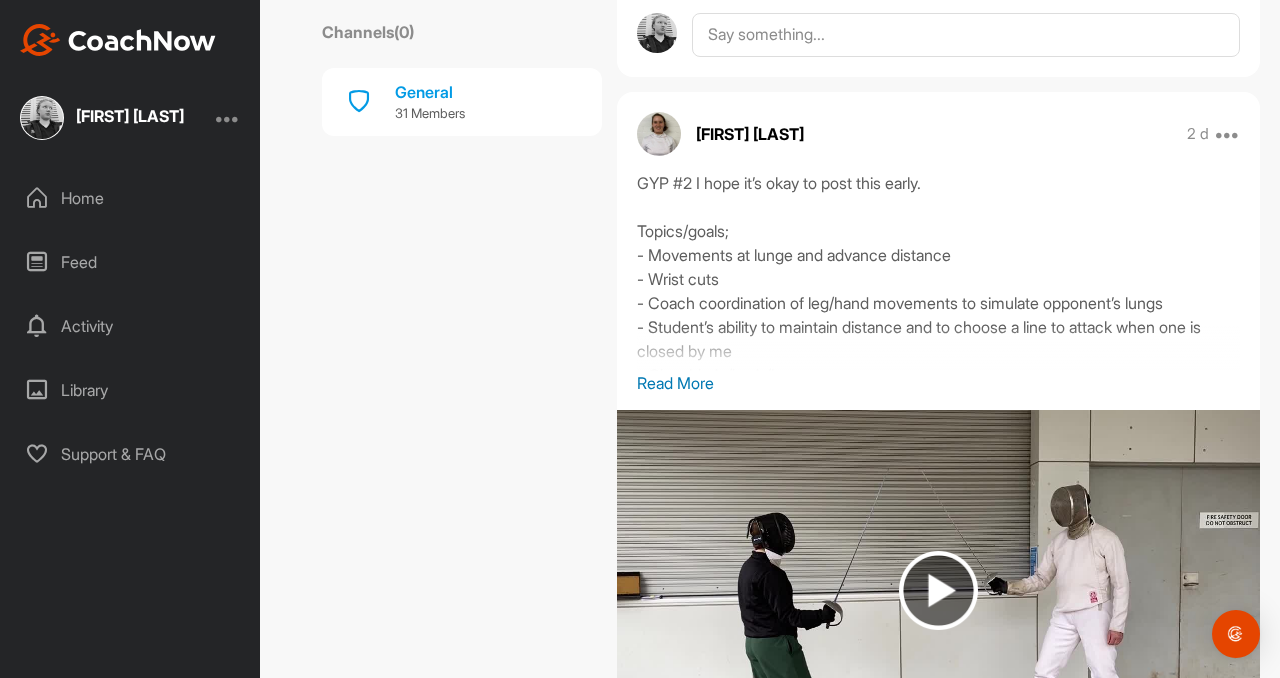 scroll, scrollTop: 5370, scrollLeft: 0, axis: vertical 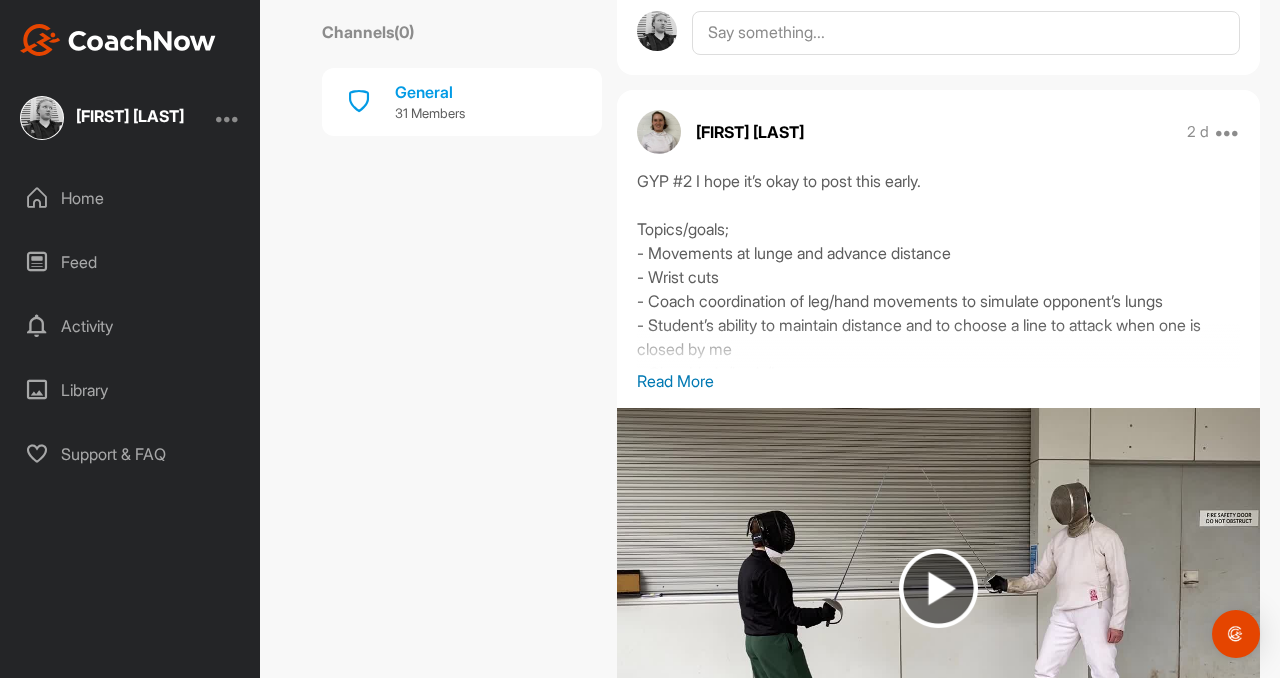 click on "Read More" at bounding box center [938, 381] 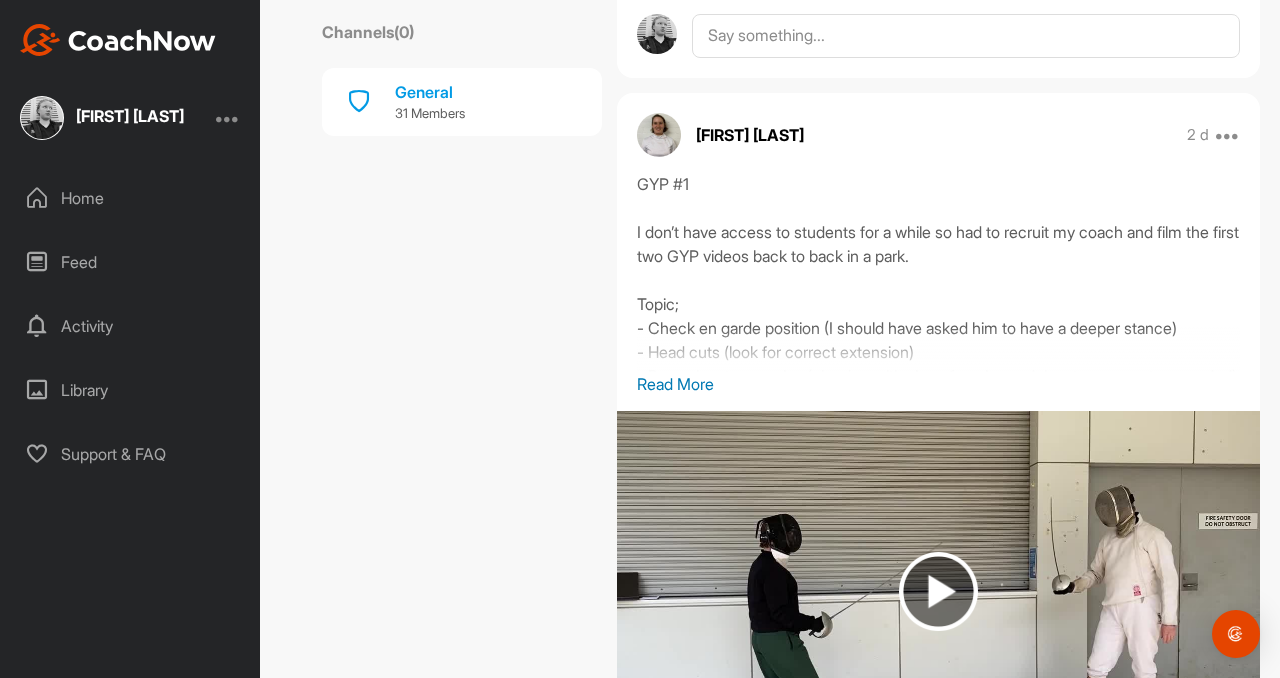 scroll, scrollTop: 6226, scrollLeft: 0, axis: vertical 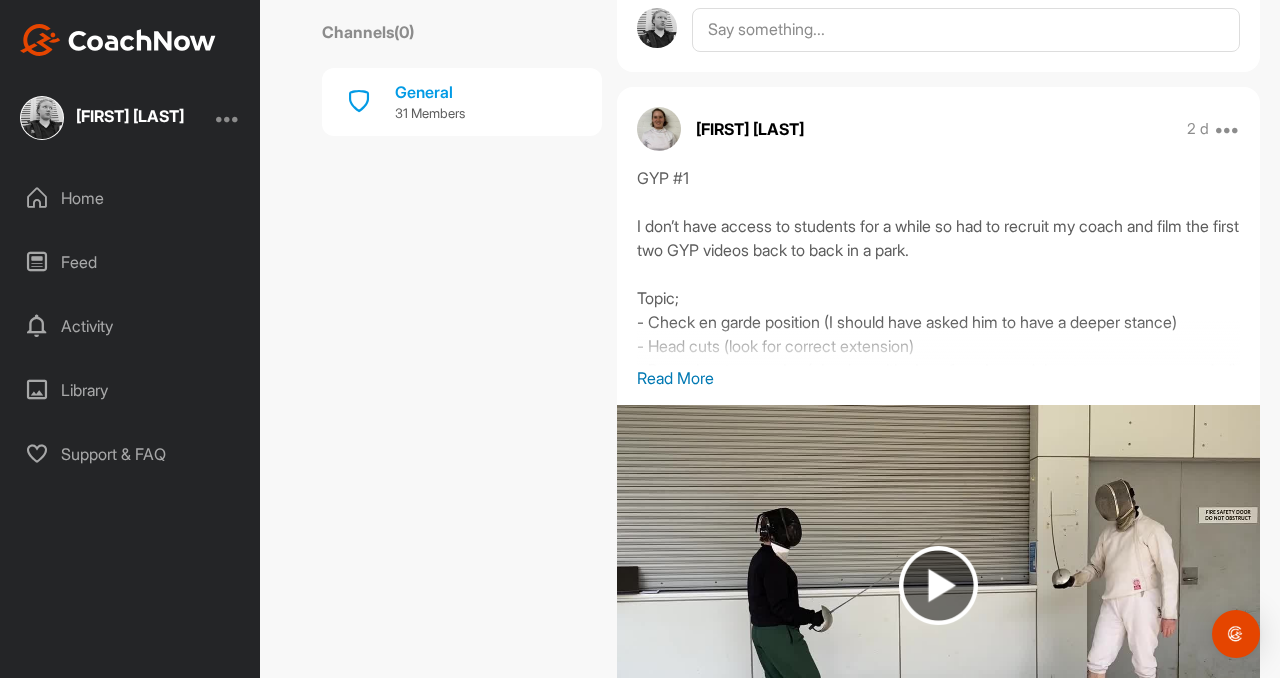 click on "Read More" at bounding box center [938, 378] 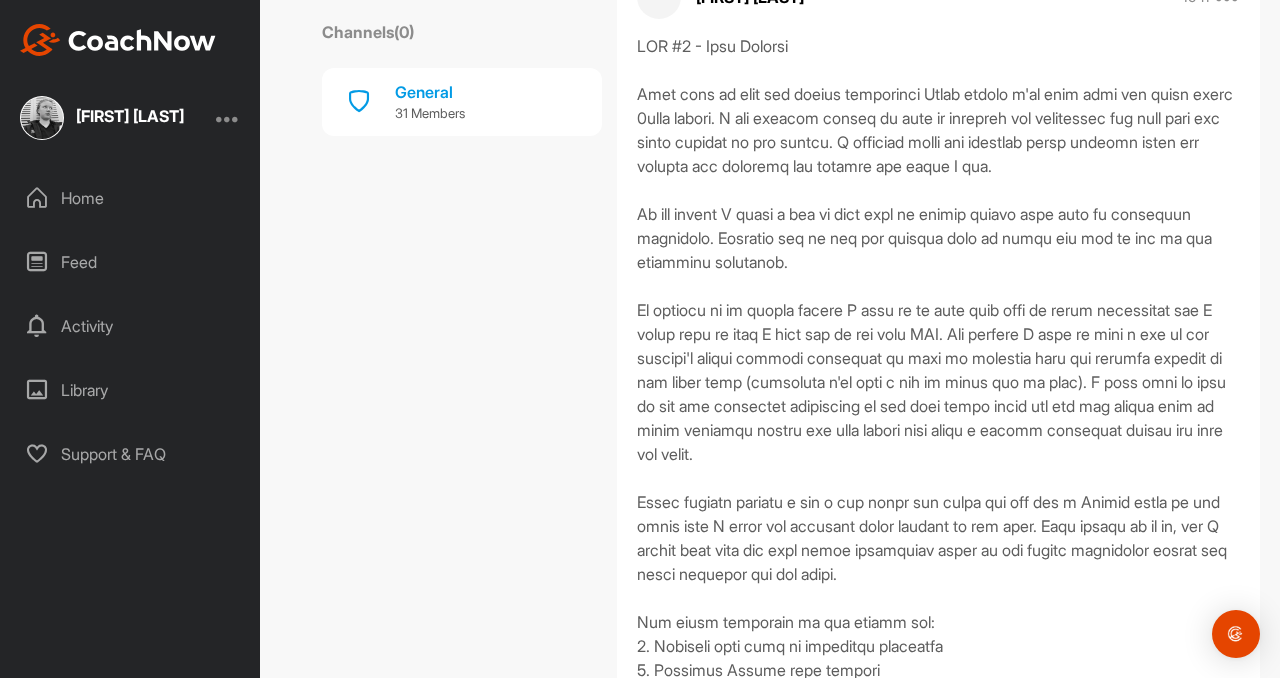 scroll, scrollTop: 2753, scrollLeft: 0, axis: vertical 